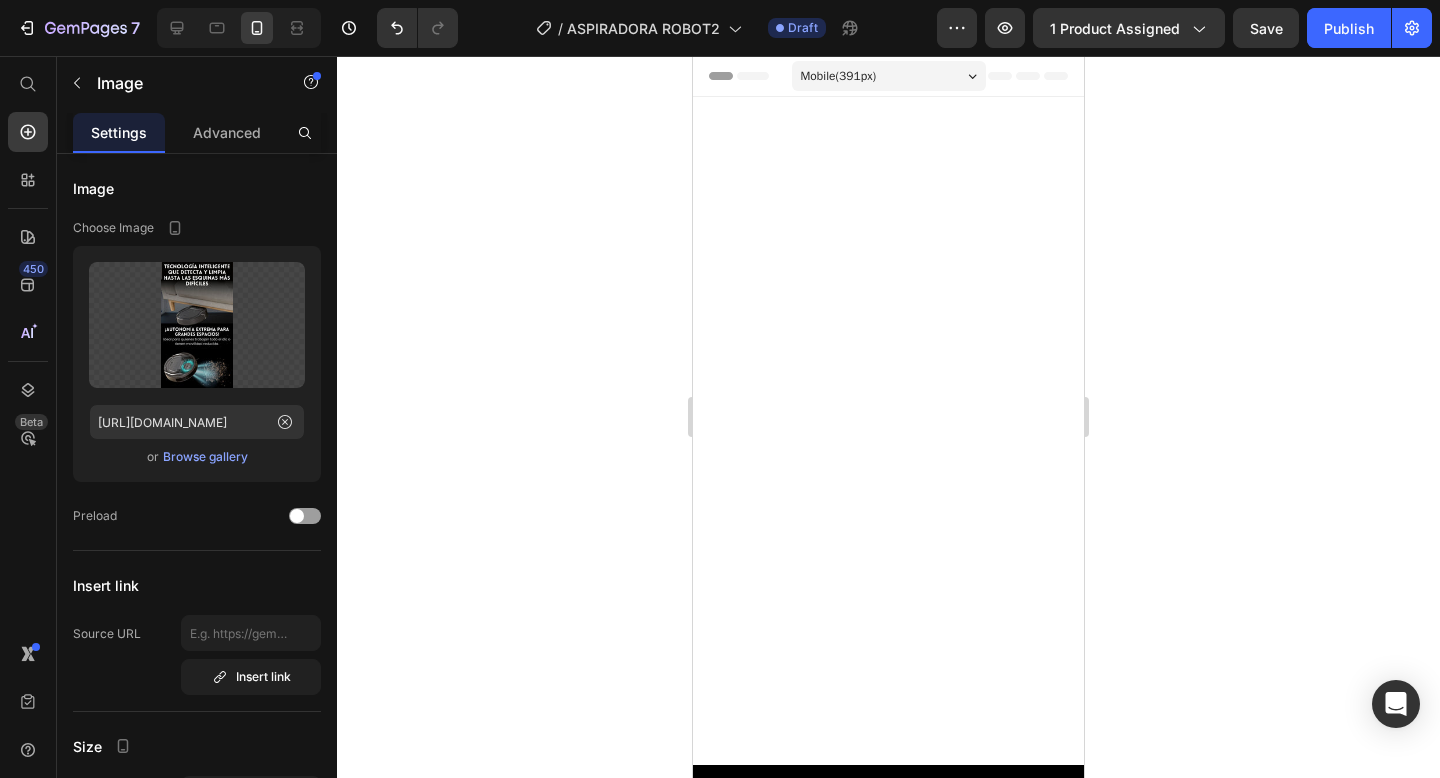 scroll, scrollTop: 4018, scrollLeft: 0, axis: vertical 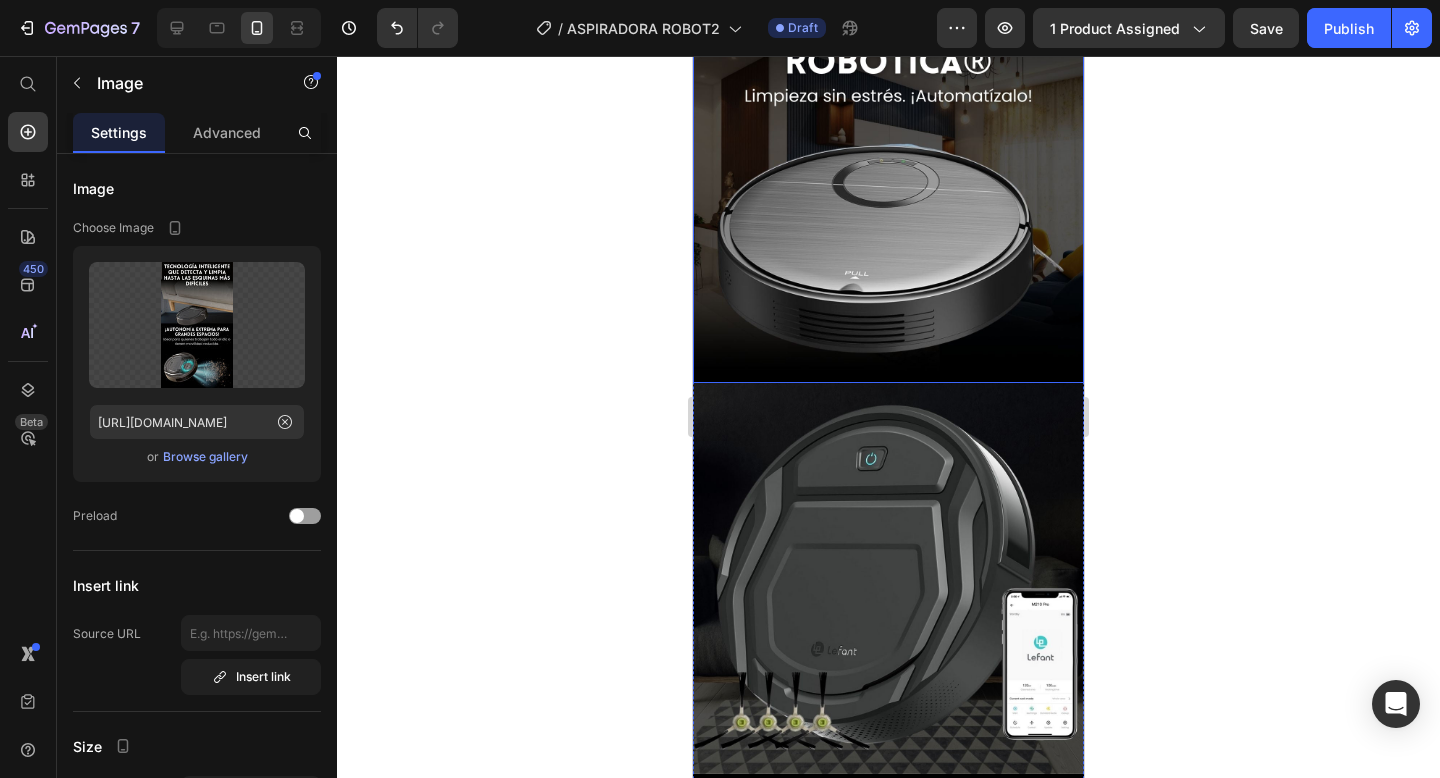 click at bounding box center [888, 187] 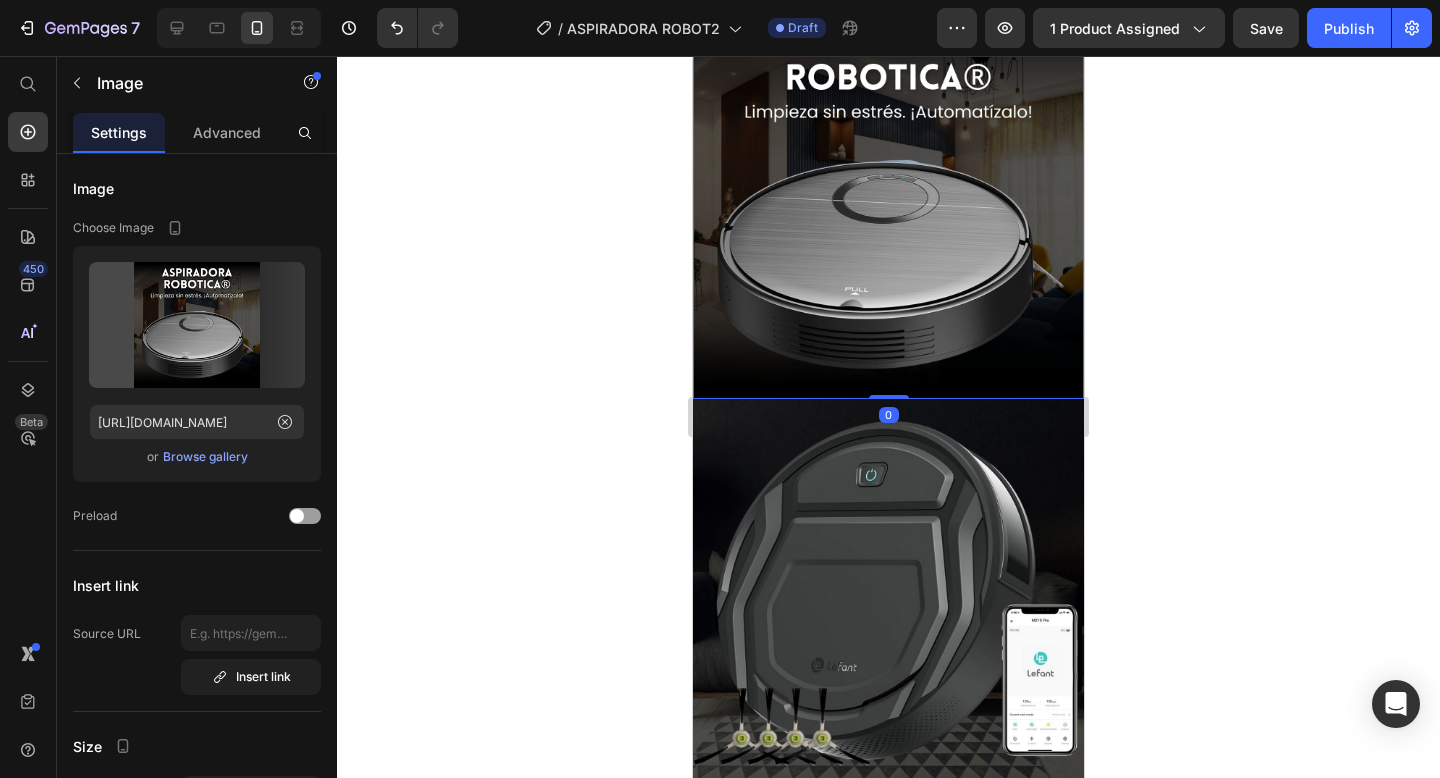 scroll, scrollTop: 5074, scrollLeft: 0, axis: vertical 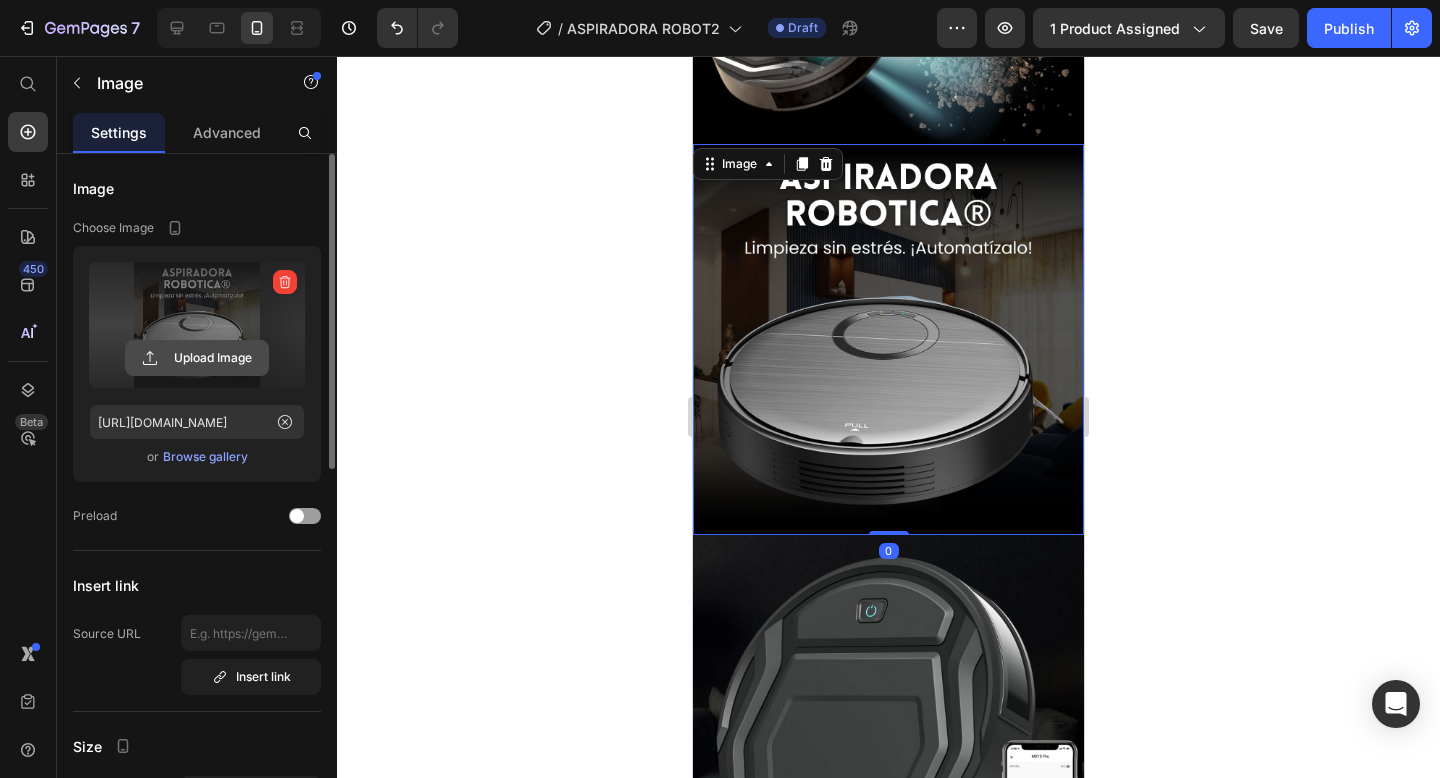 click 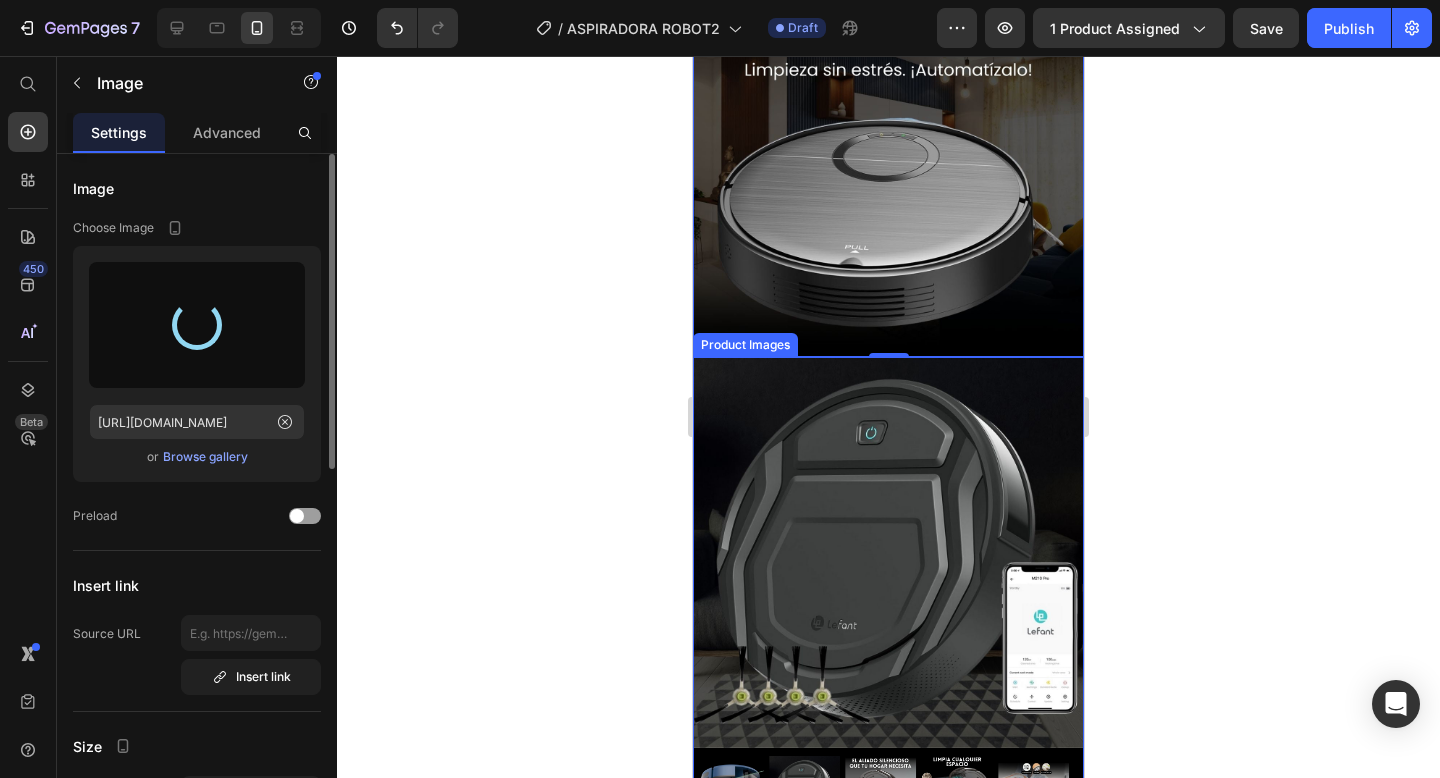 scroll, scrollTop: 5482, scrollLeft: 0, axis: vertical 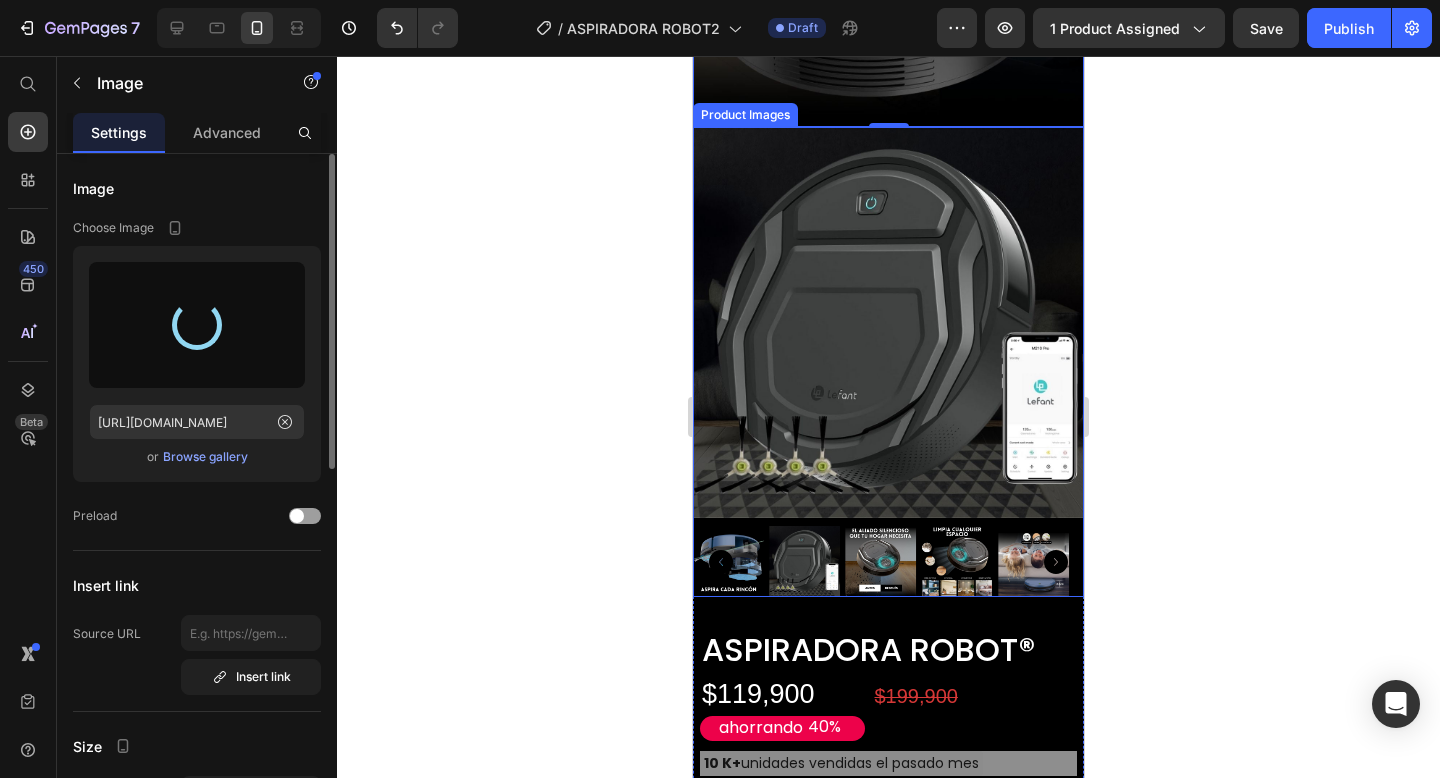 type on "https://cdn.shopify.com/s/files/1/0727/1048/8346/files/gempages_534002028280546277-86e95356-572a-4c6f-a5cc-e4929260fcb5.jpg" 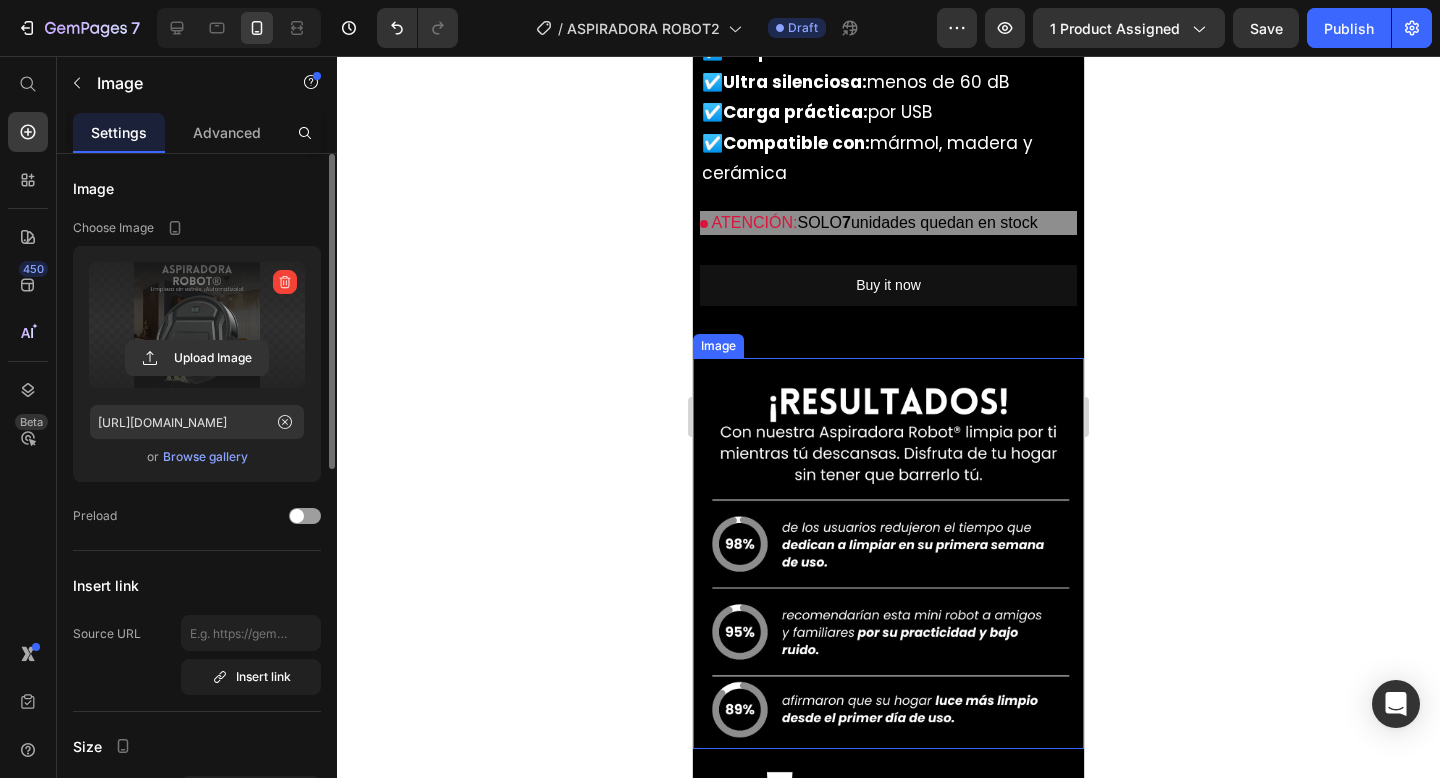 scroll, scrollTop: 6226, scrollLeft: 0, axis: vertical 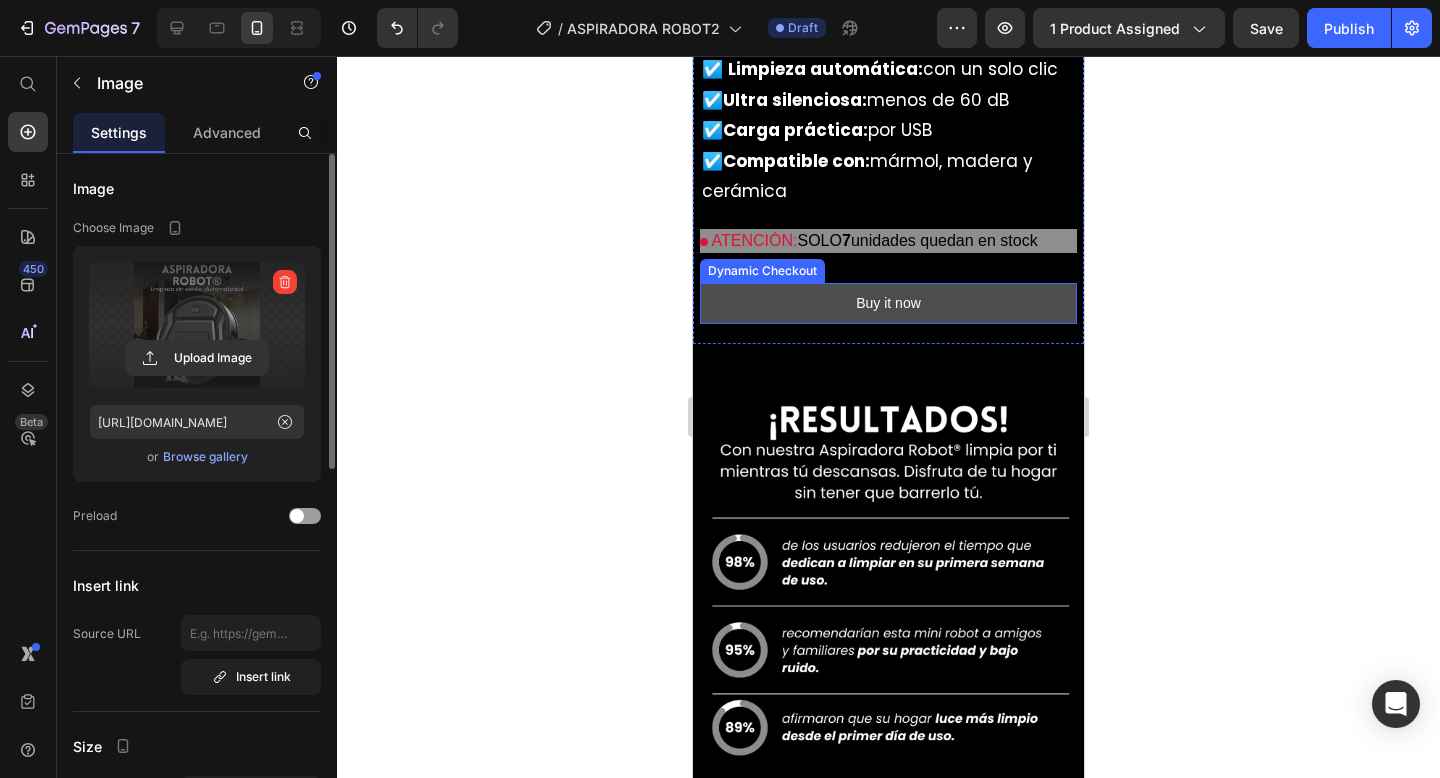 click on "Buy it now" at bounding box center [888, 303] 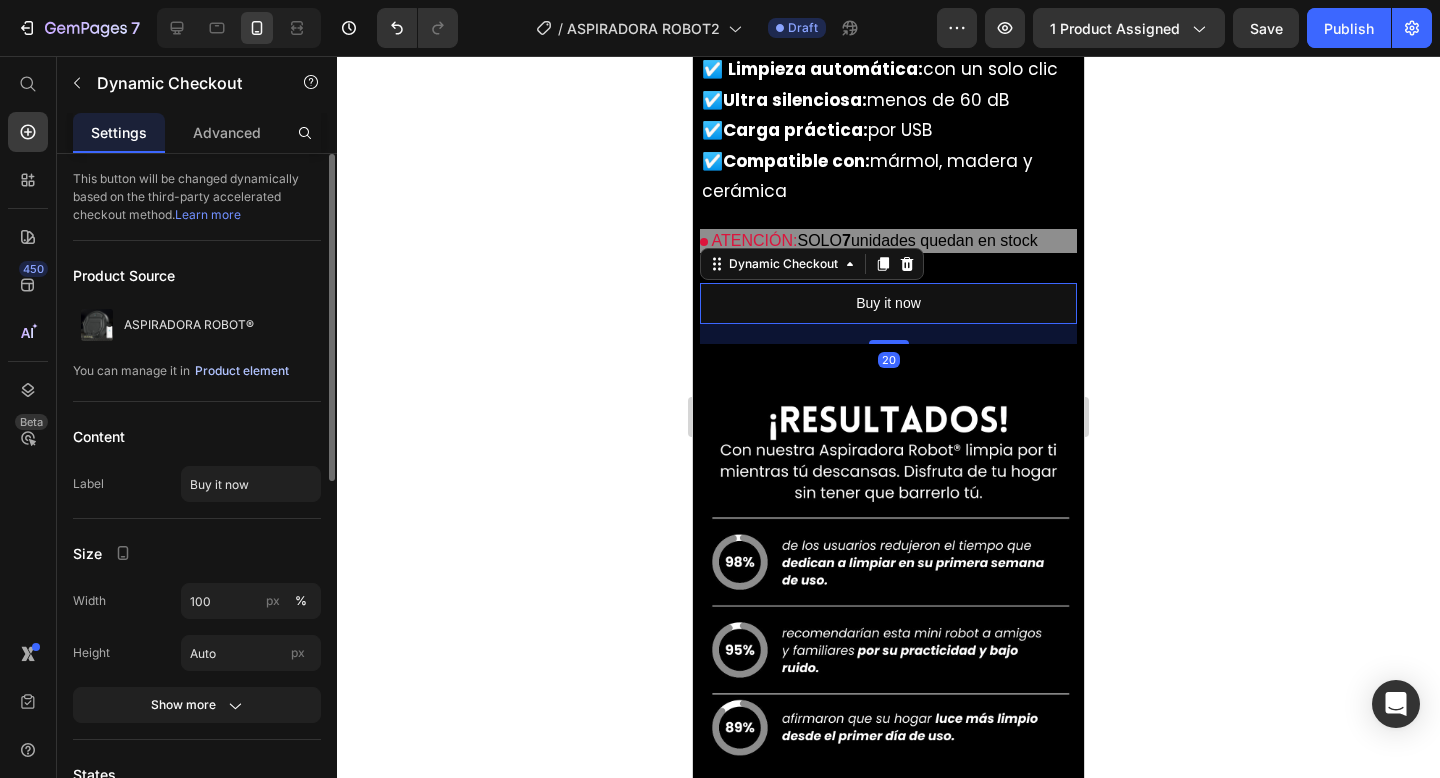 click on "Product element" at bounding box center [242, 371] 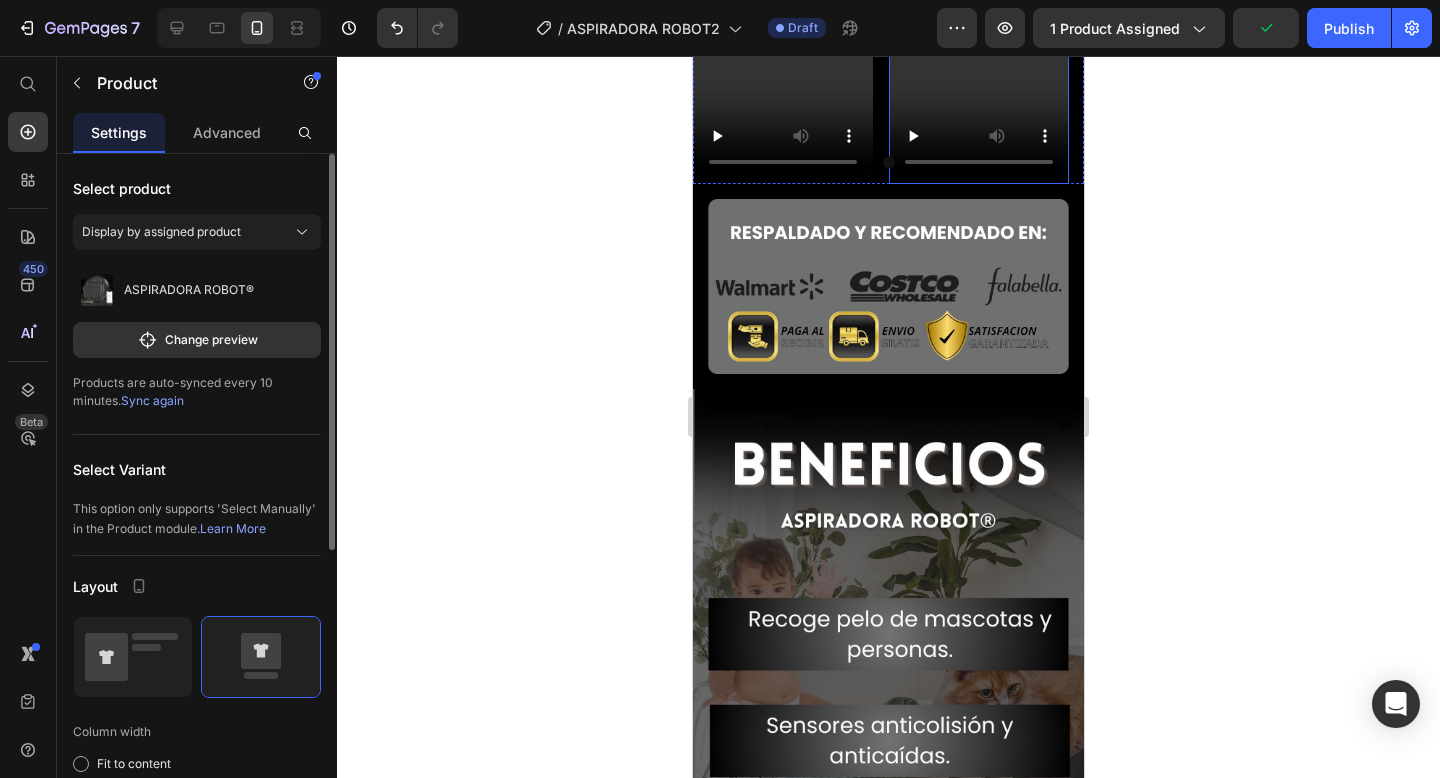 scroll, scrollTop: 2430, scrollLeft: 0, axis: vertical 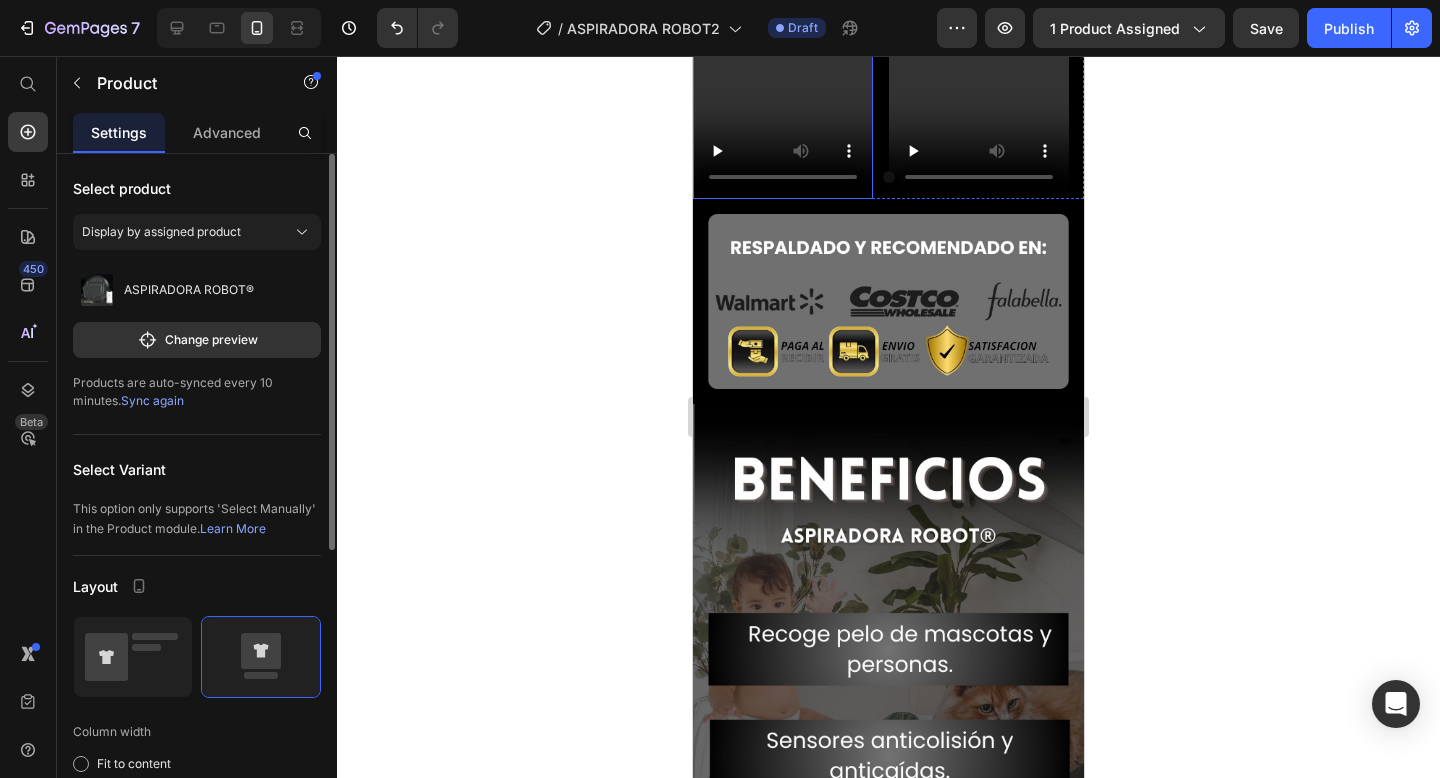 click at bounding box center [783, 39] 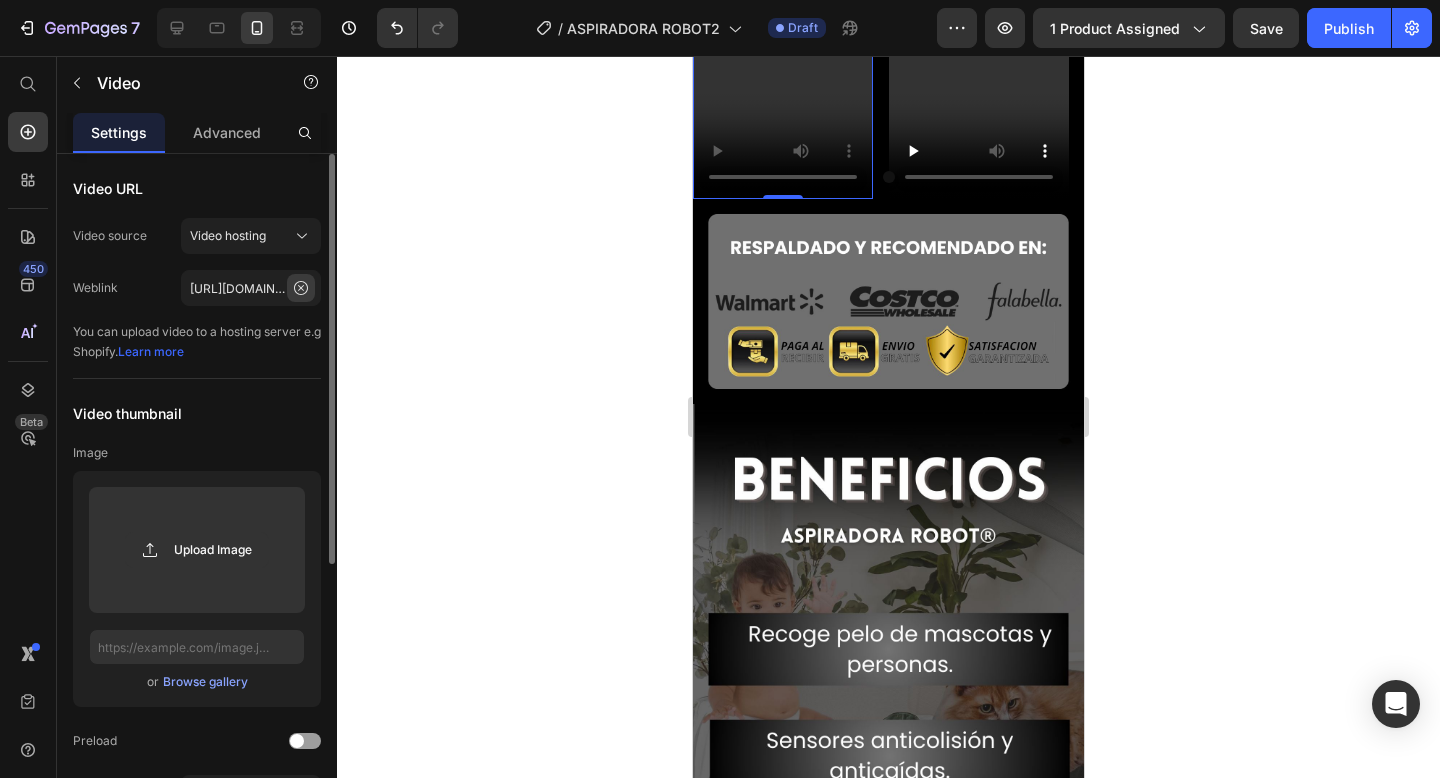 click 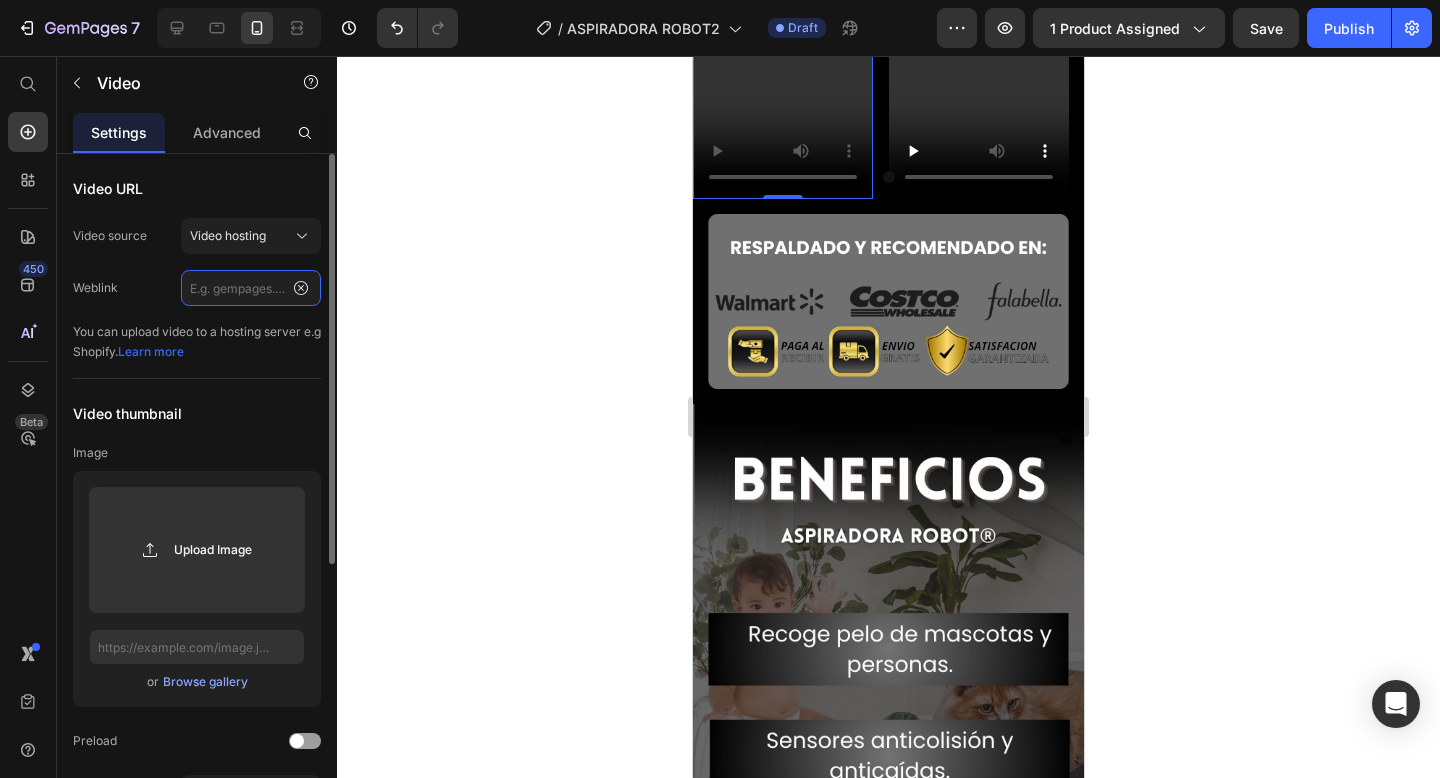 scroll, scrollTop: 0, scrollLeft: 0, axis: both 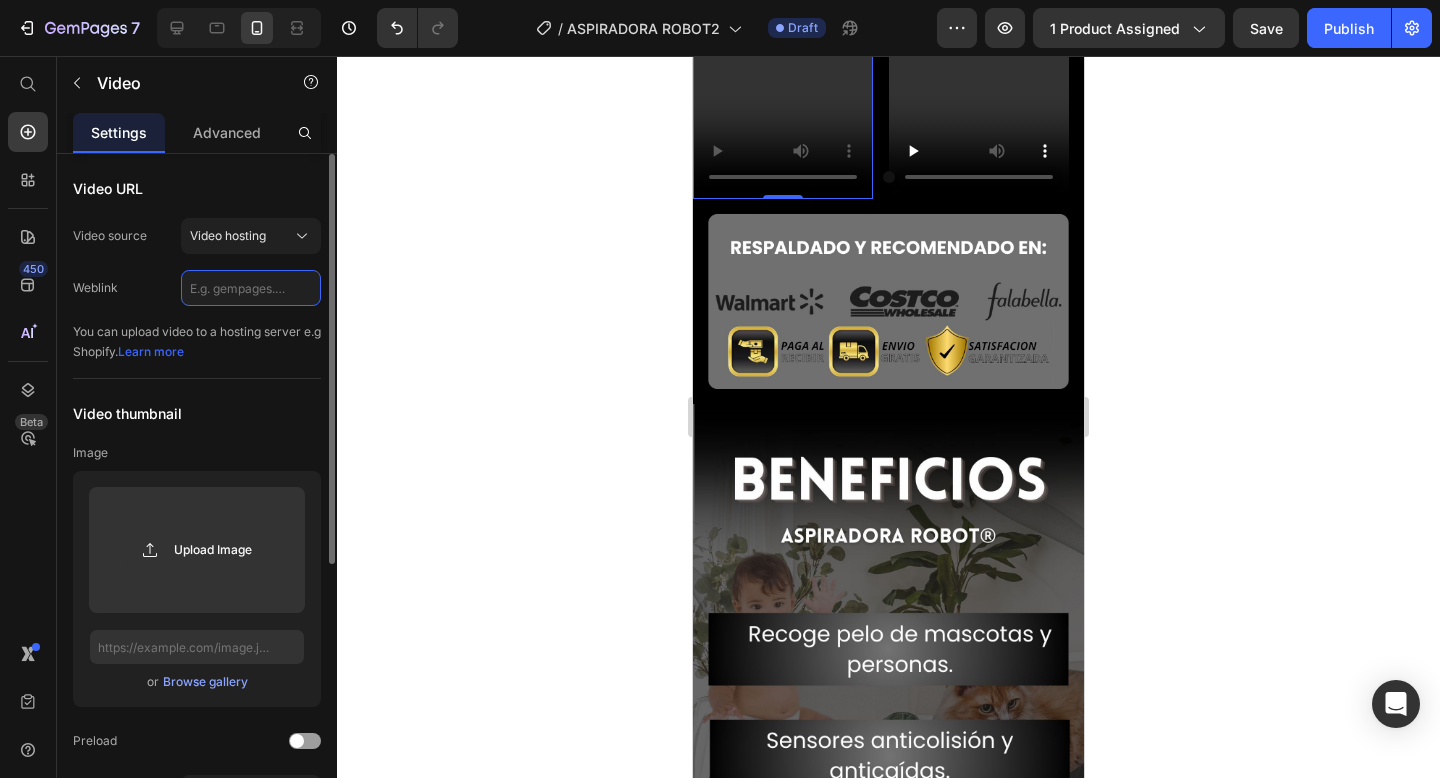 paste on "https://cdn.shopify.com/videos/c/o/v/5ed724a3a00b4ad6936086a69d9a9eb8.mov" 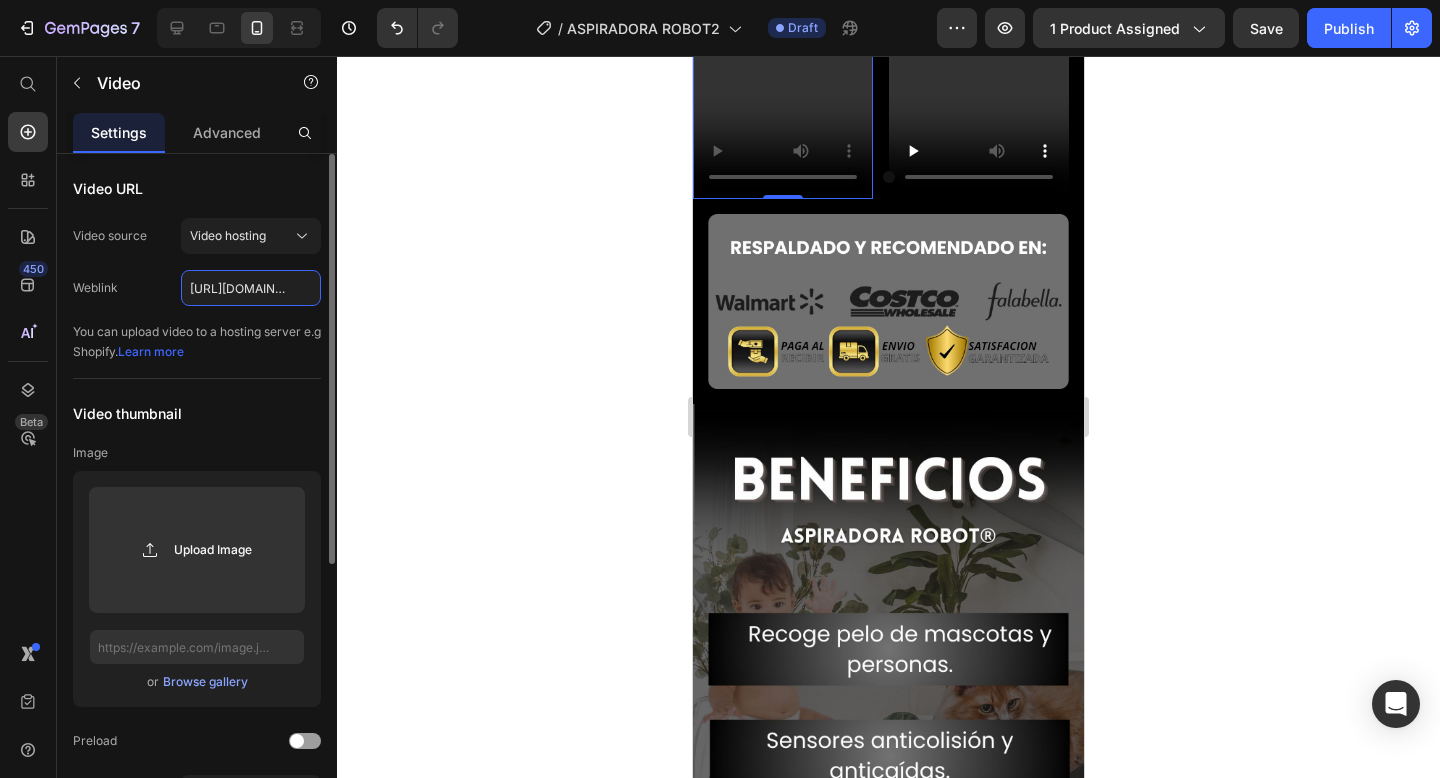 scroll, scrollTop: 0, scrollLeft: 376, axis: horizontal 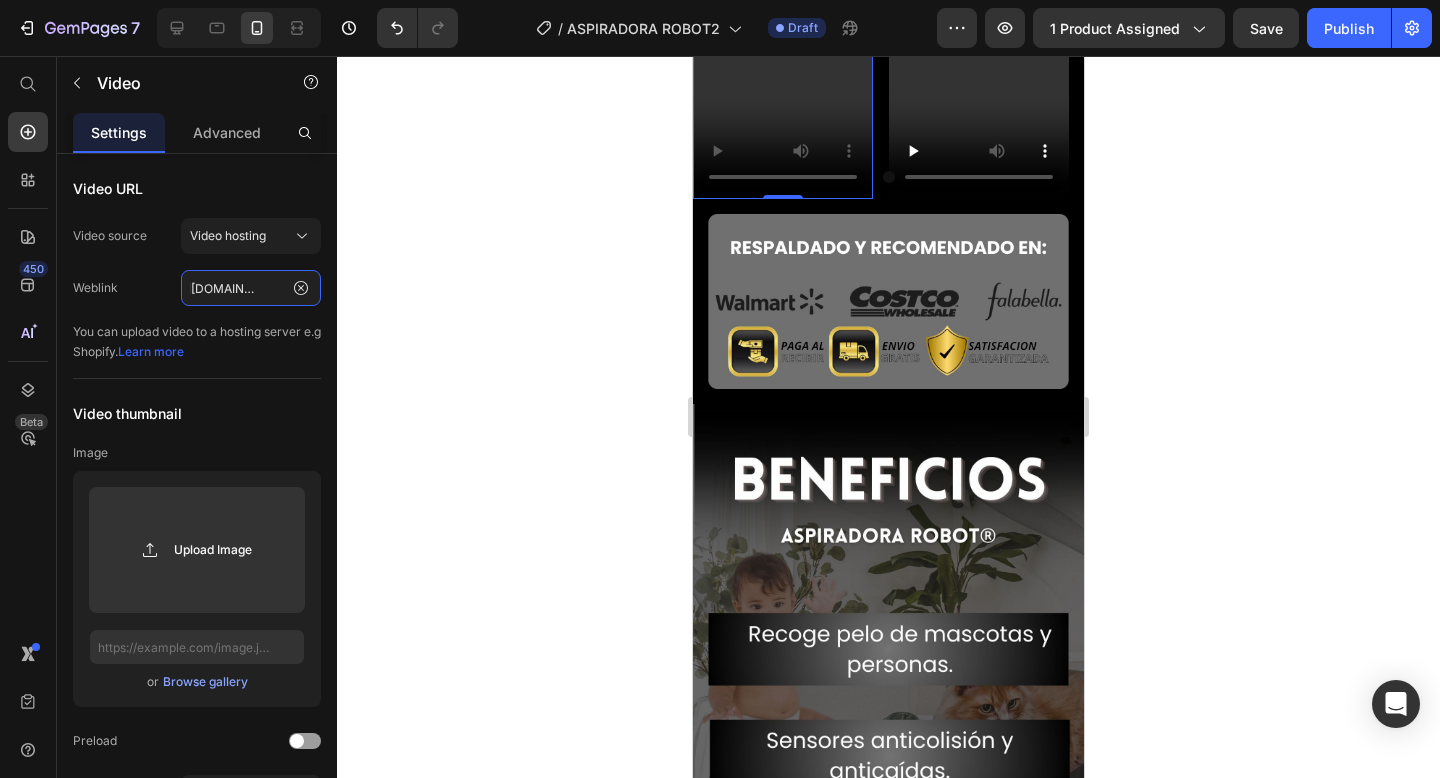 type on "https://cdn.shopify.com/videos/c/o/v/5ed724a3a00b4ad6936086a69d9a9eb8.mov" 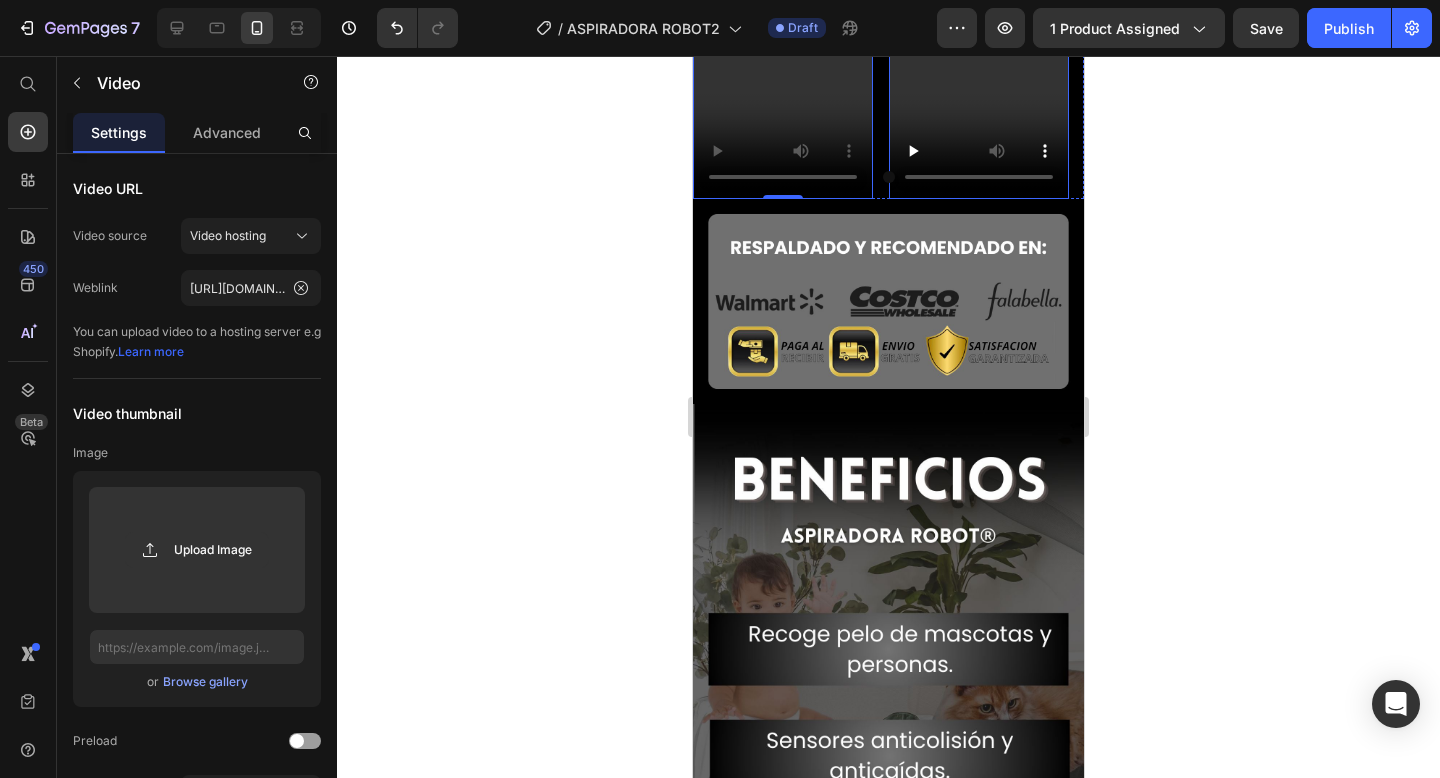 click at bounding box center (979, 39) 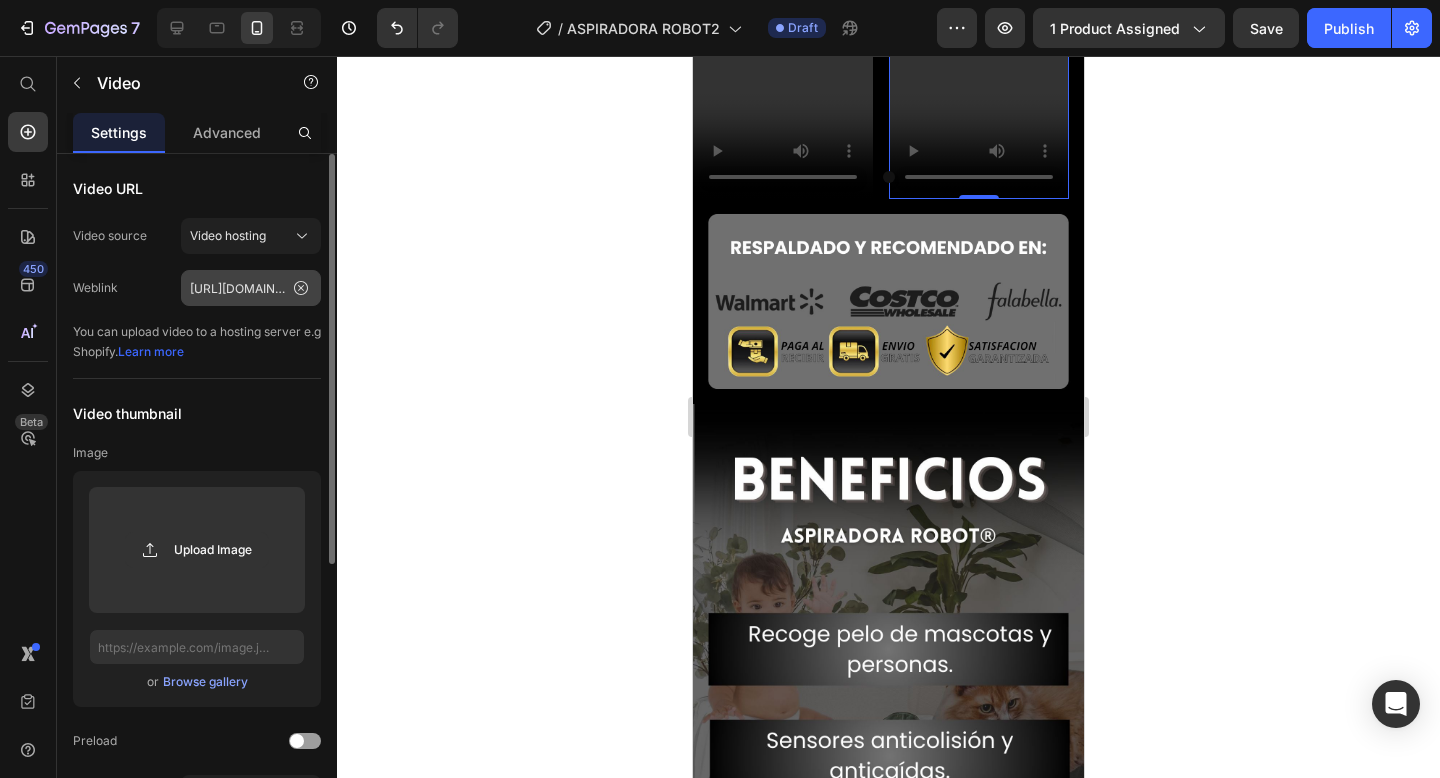click 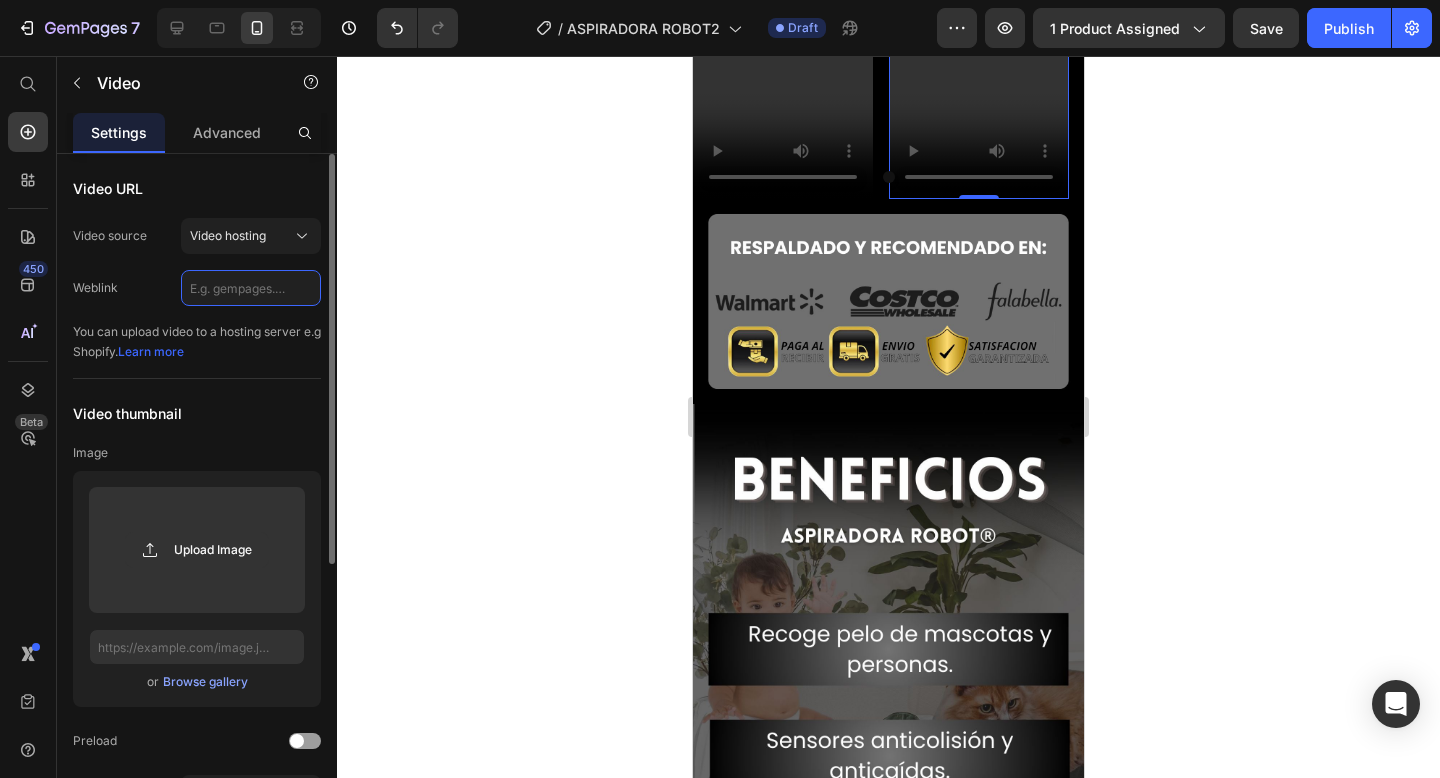 scroll, scrollTop: 0, scrollLeft: 0, axis: both 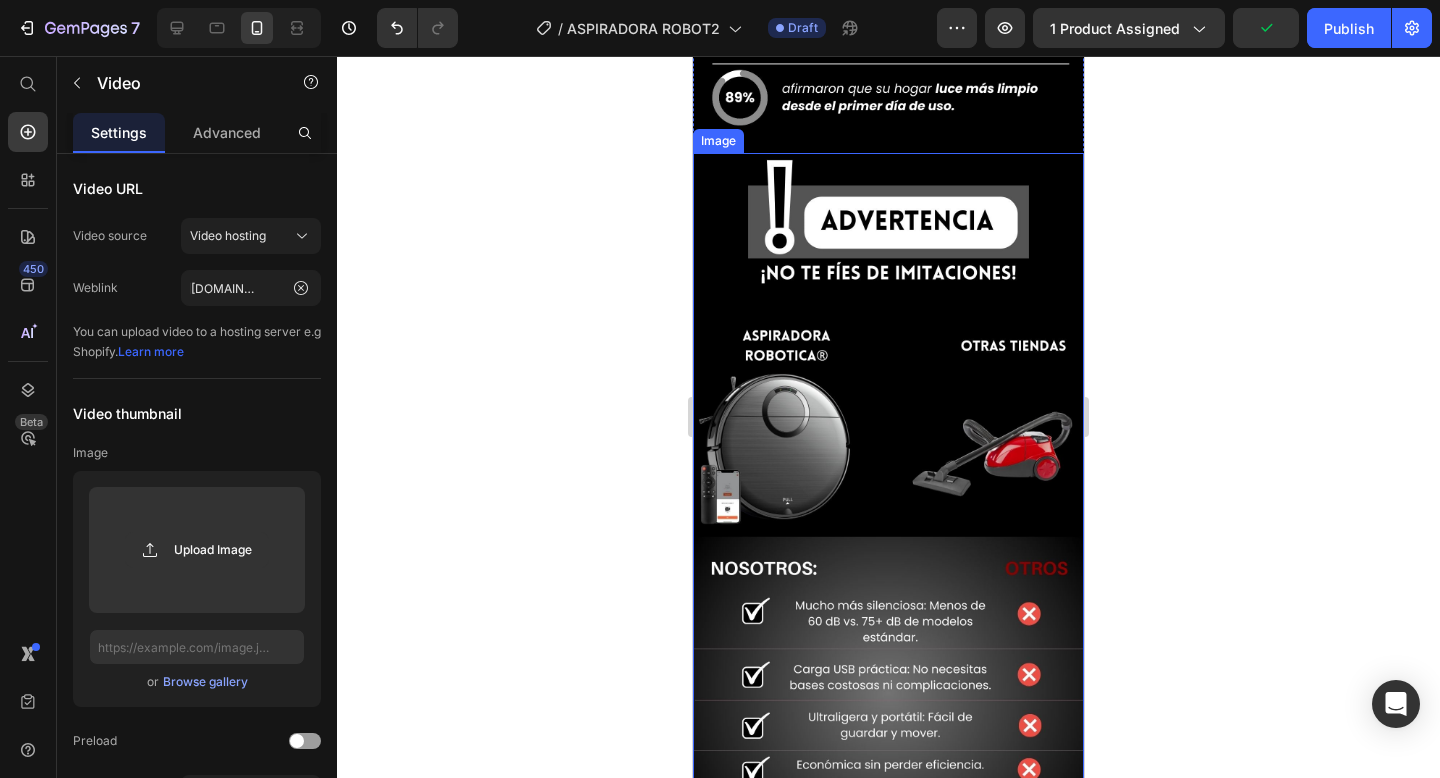 click at bounding box center (888, 500) 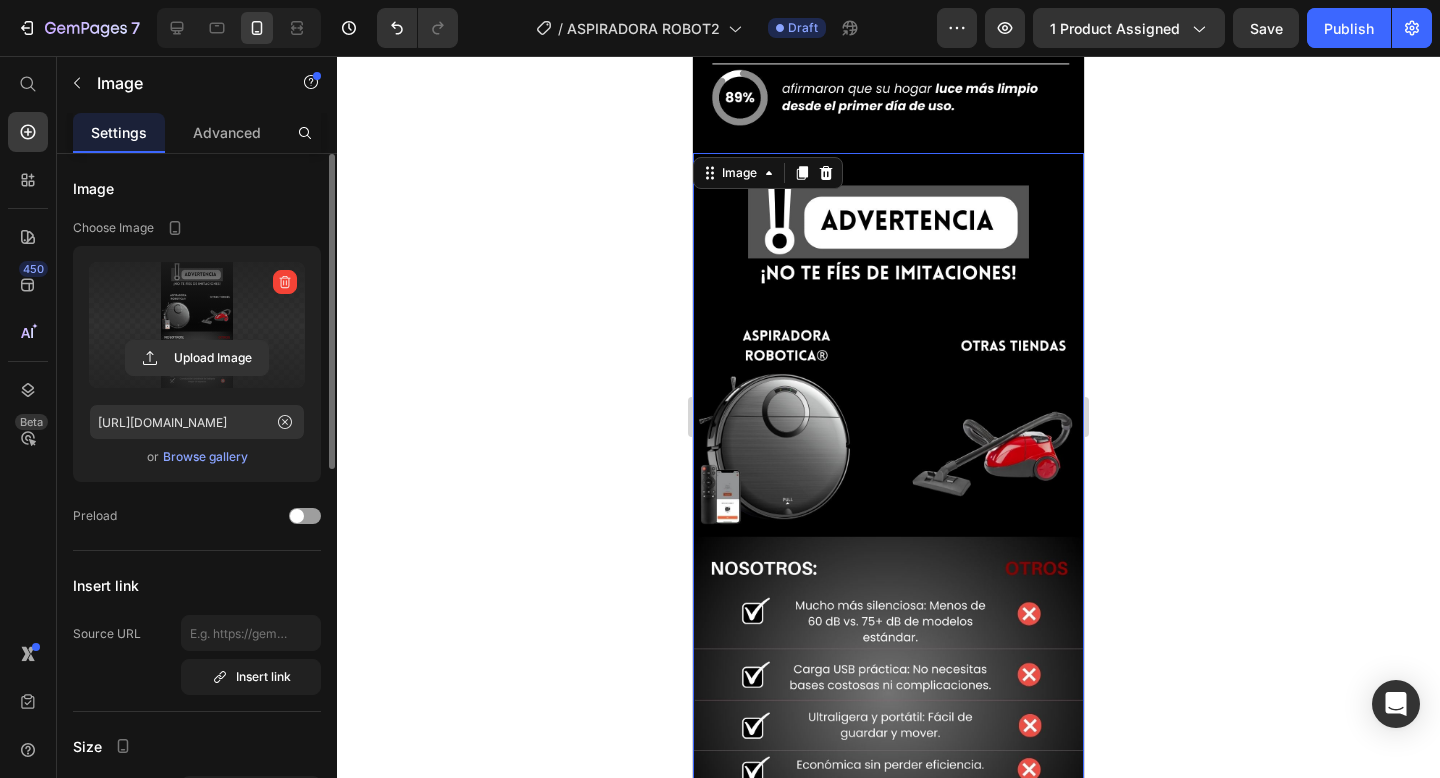 click at bounding box center (197, 325) 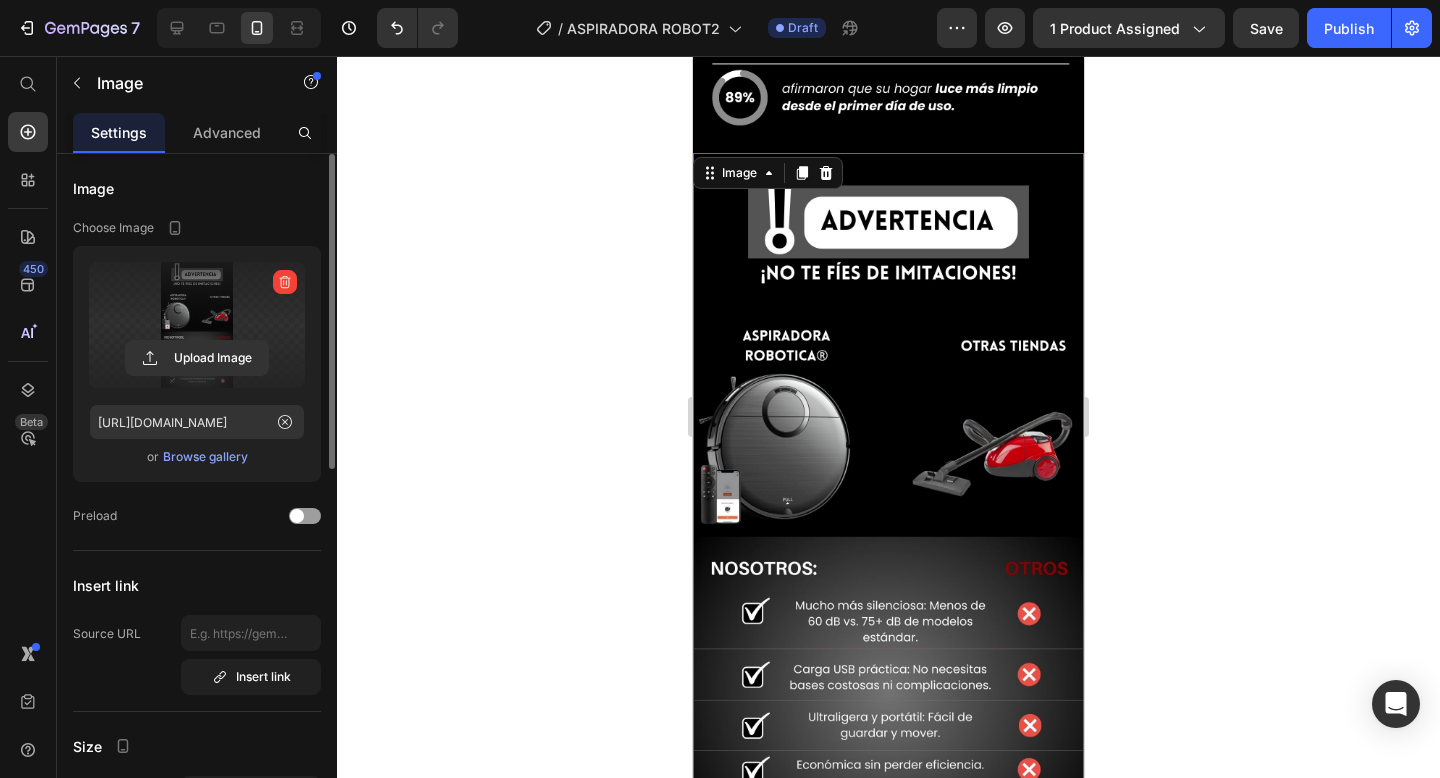 click 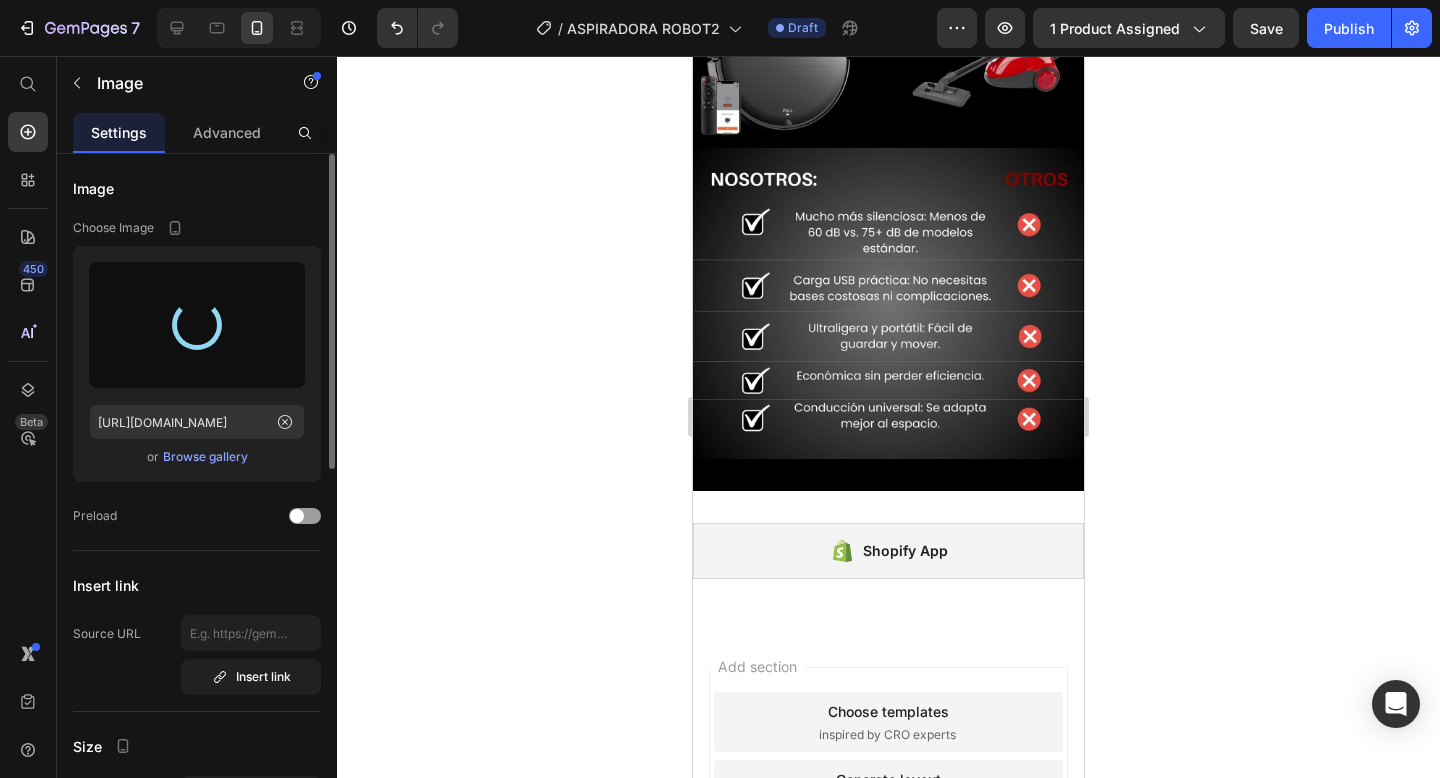 scroll, scrollTop: 7405, scrollLeft: 0, axis: vertical 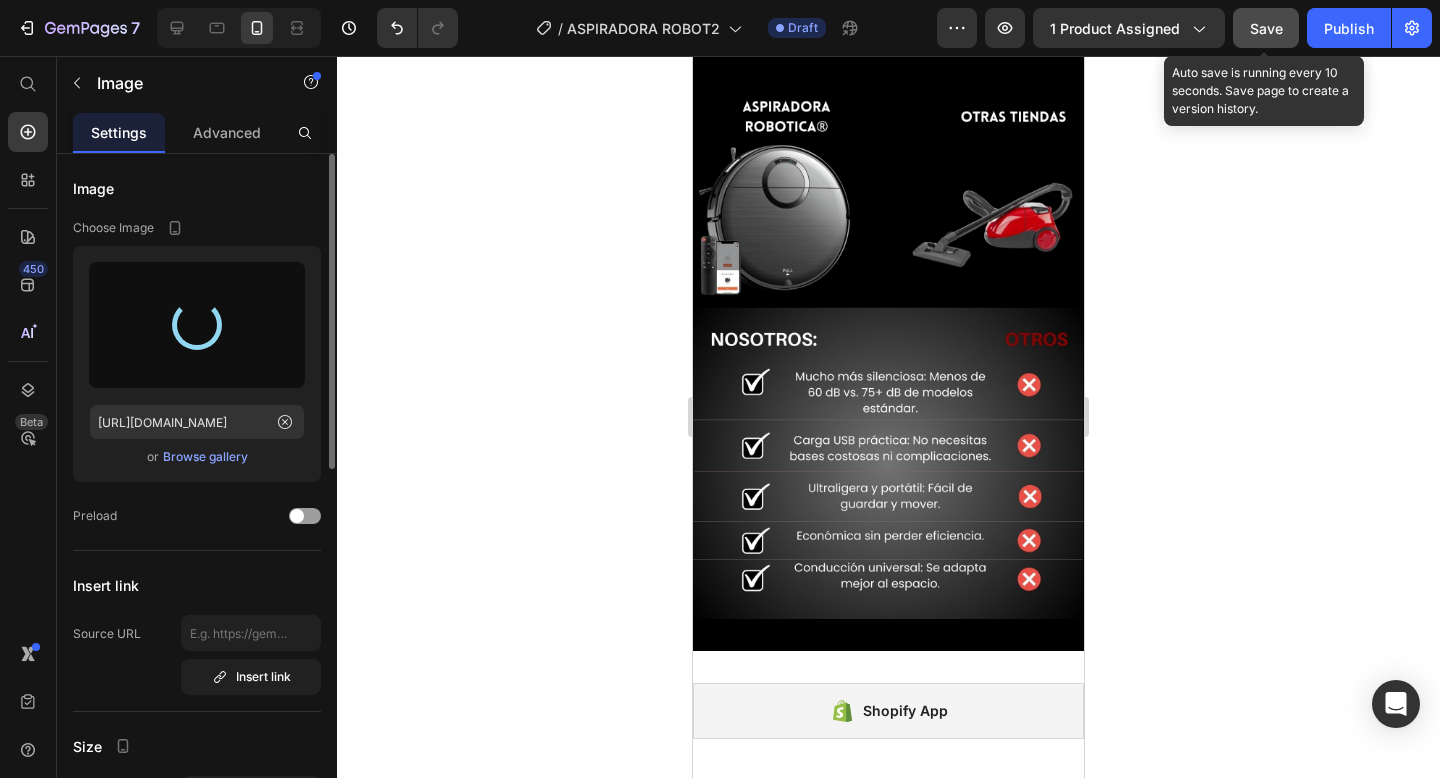 click on "Save" at bounding box center [1266, 28] 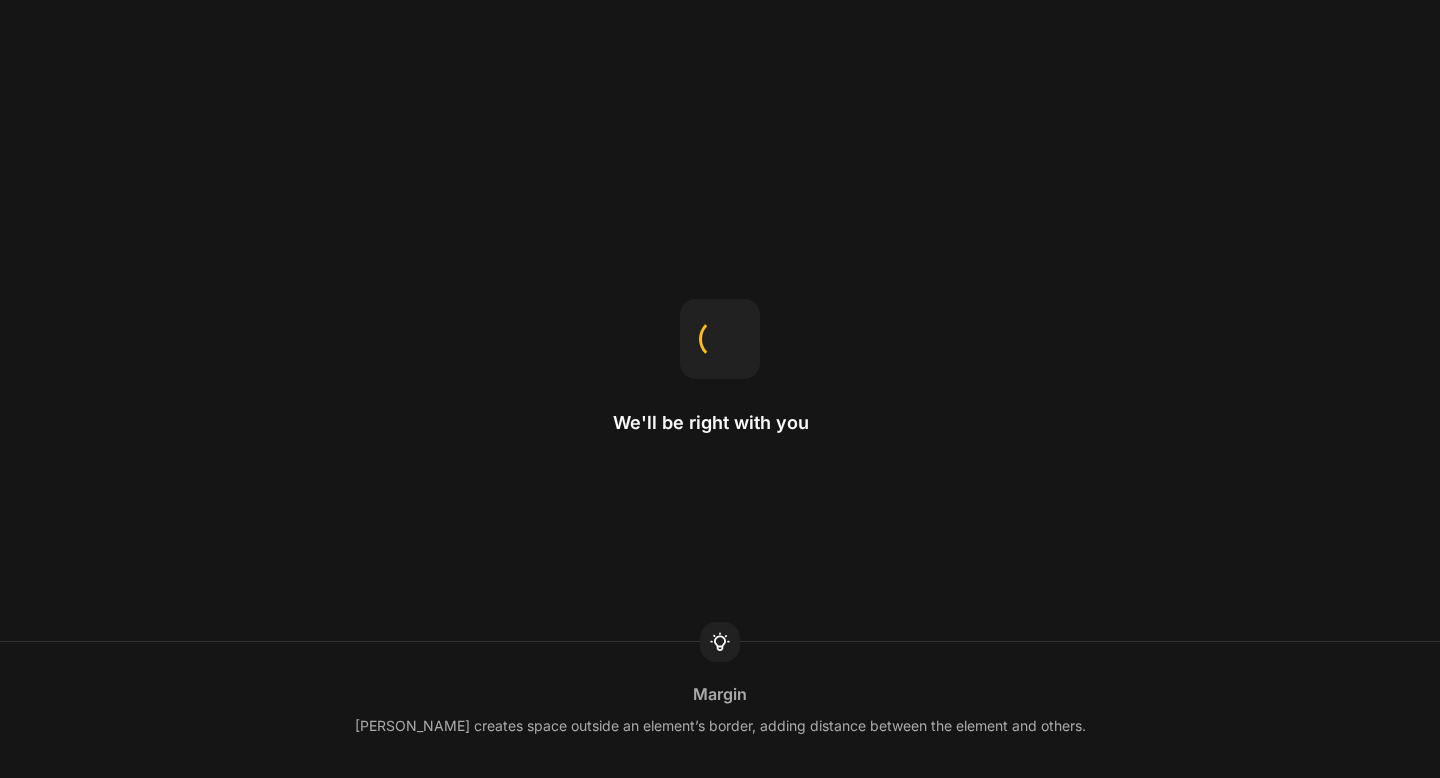 scroll, scrollTop: 0, scrollLeft: 0, axis: both 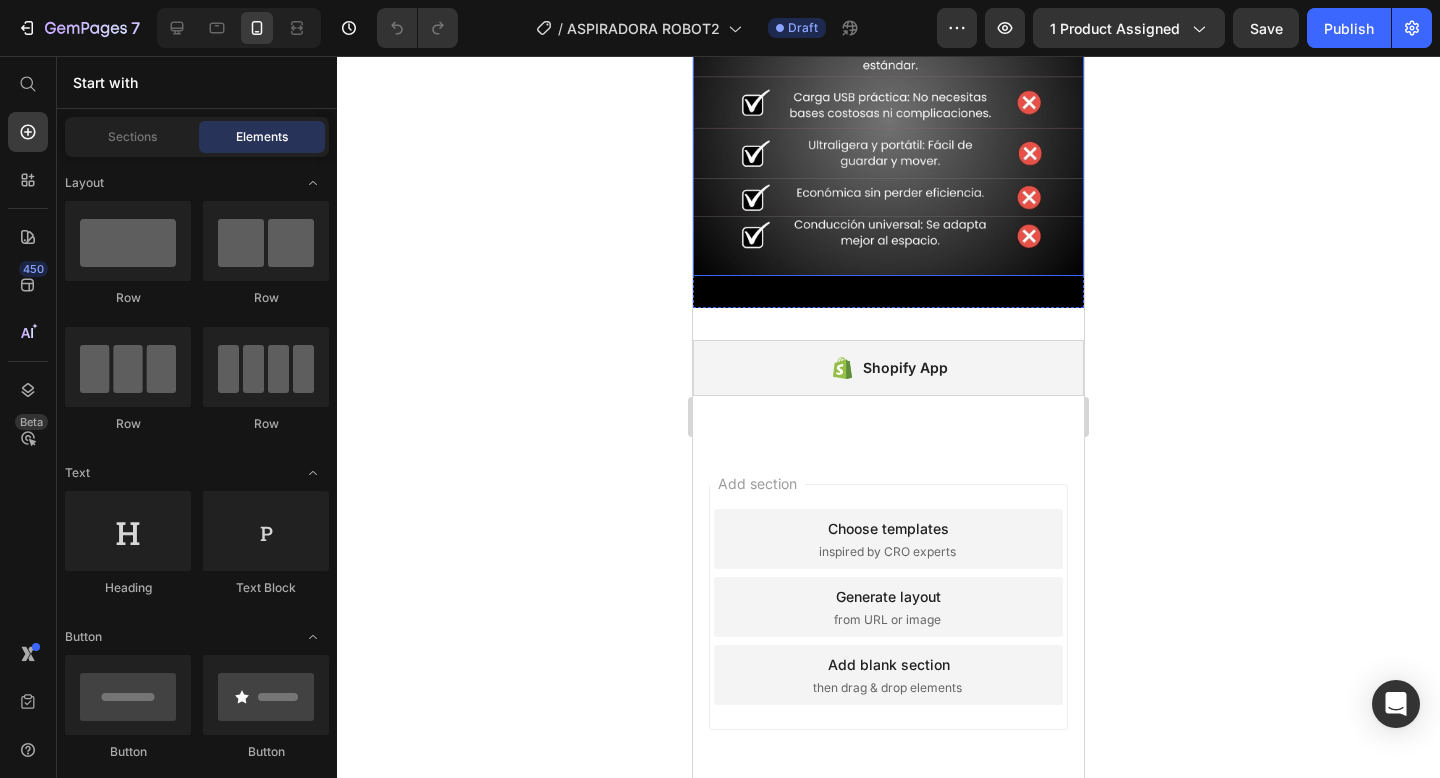 click at bounding box center [888, -72] 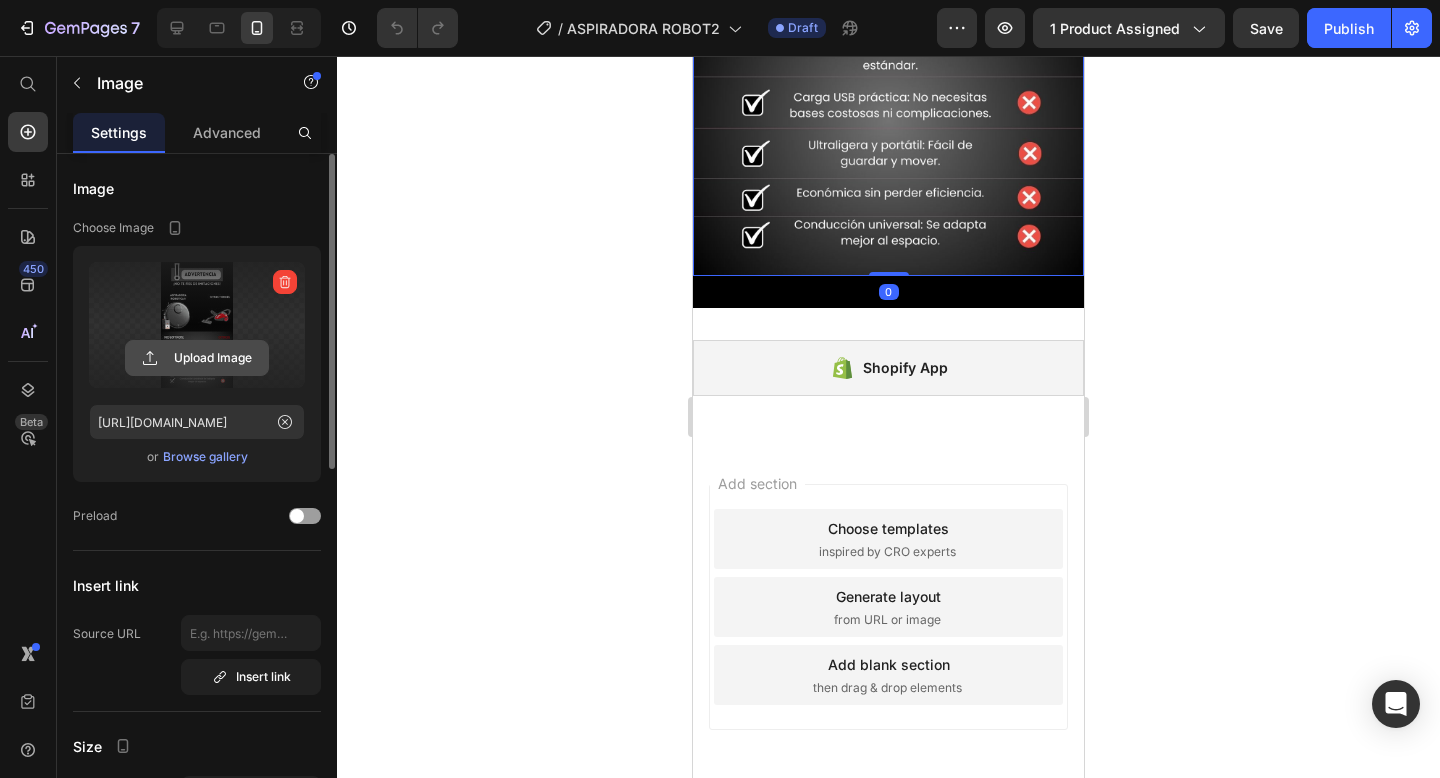 click 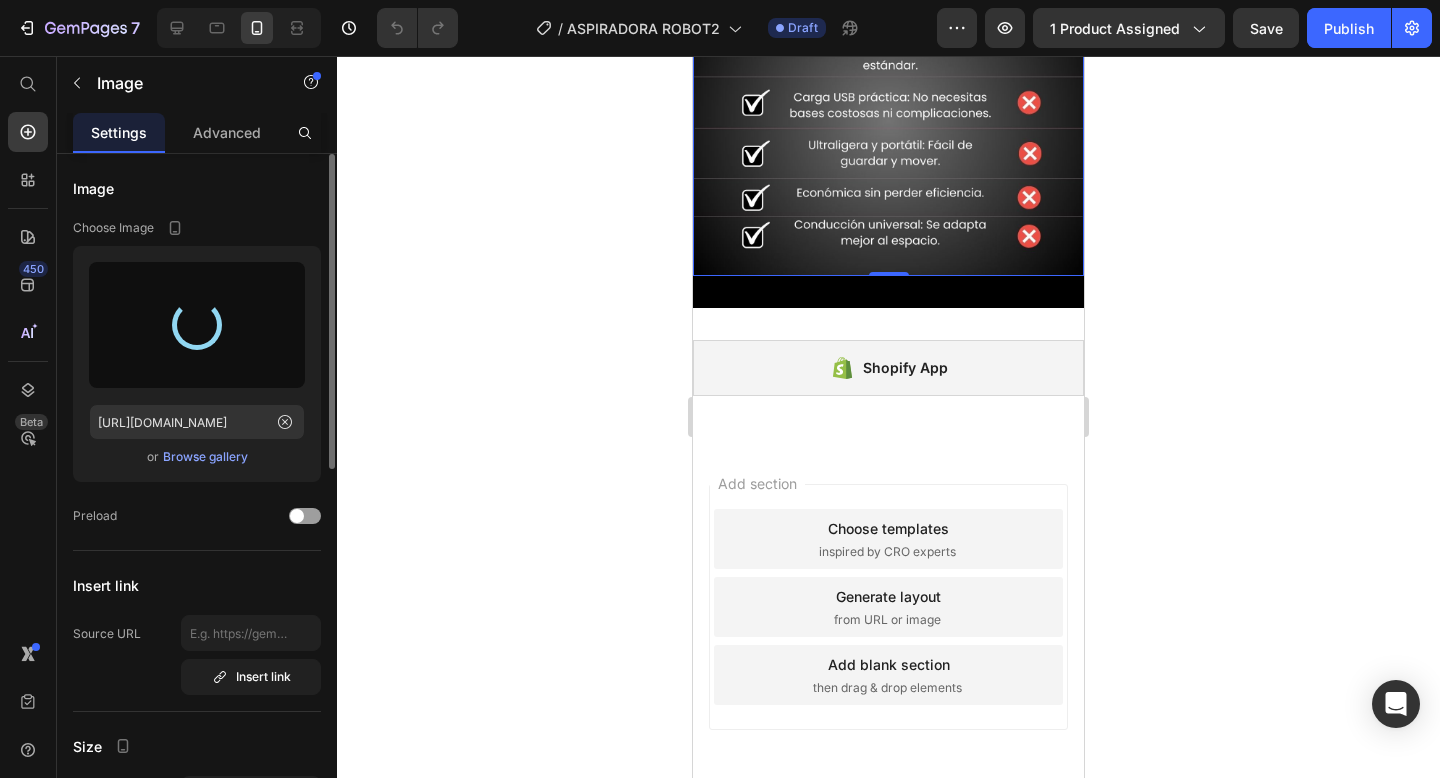 type on "[URL][DOMAIN_NAME]" 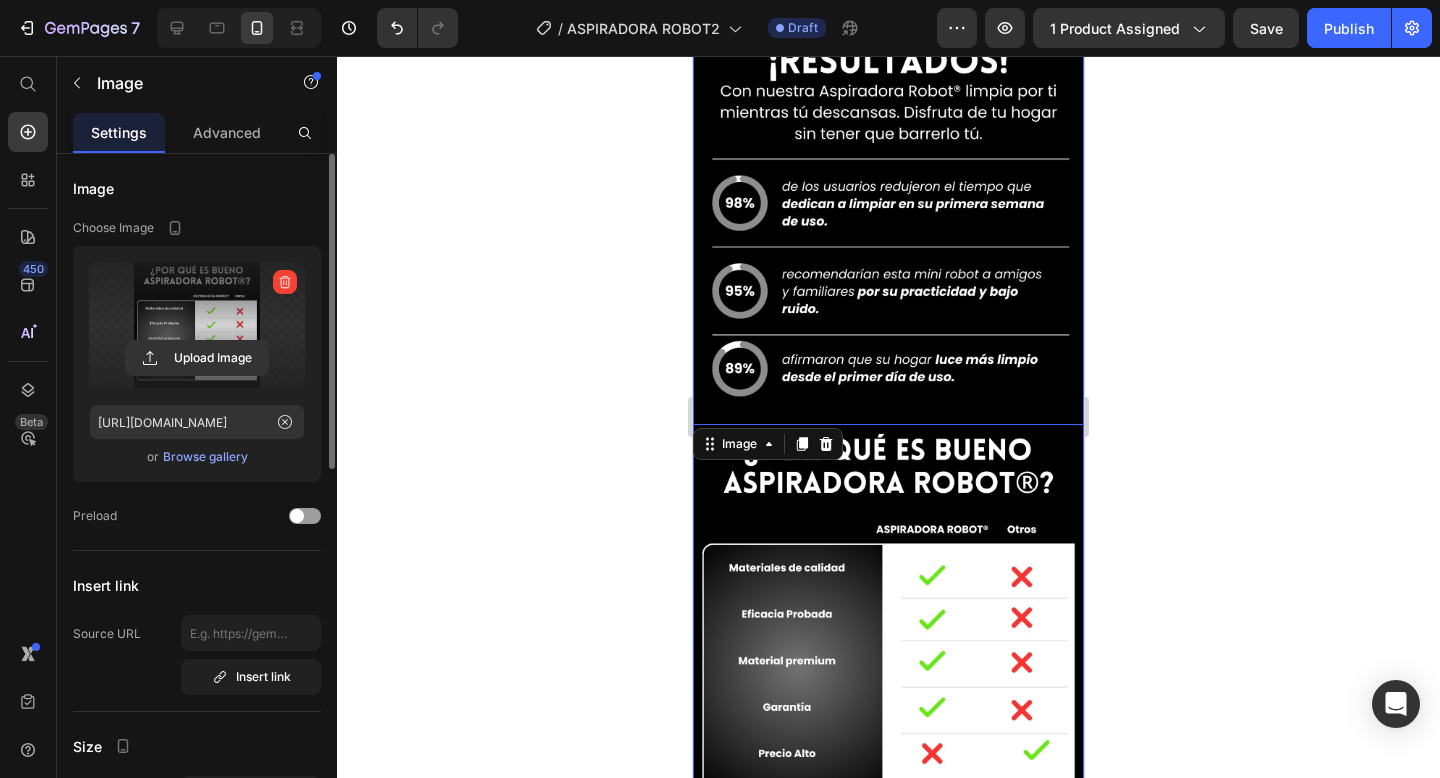 scroll, scrollTop: 6959, scrollLeft: 0, axis: vertical 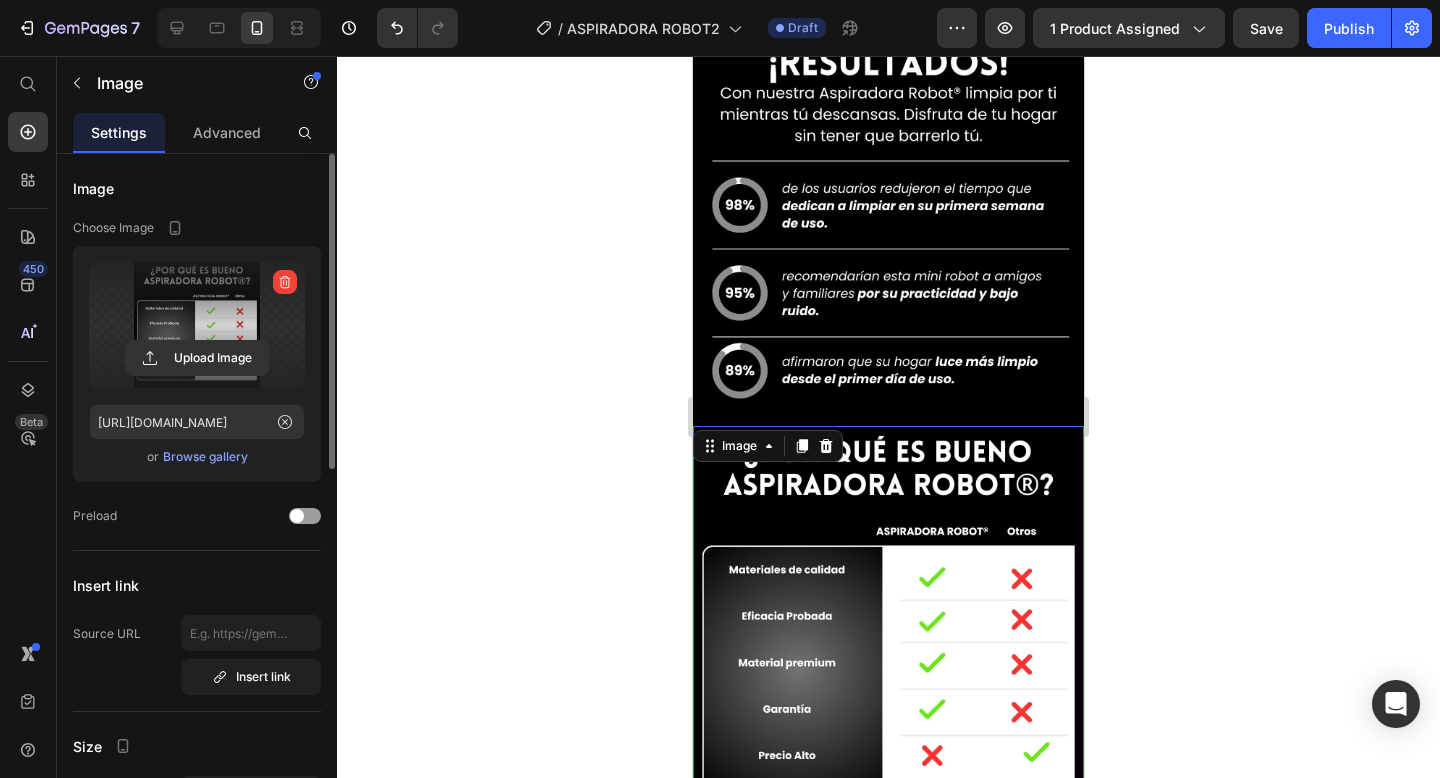 click 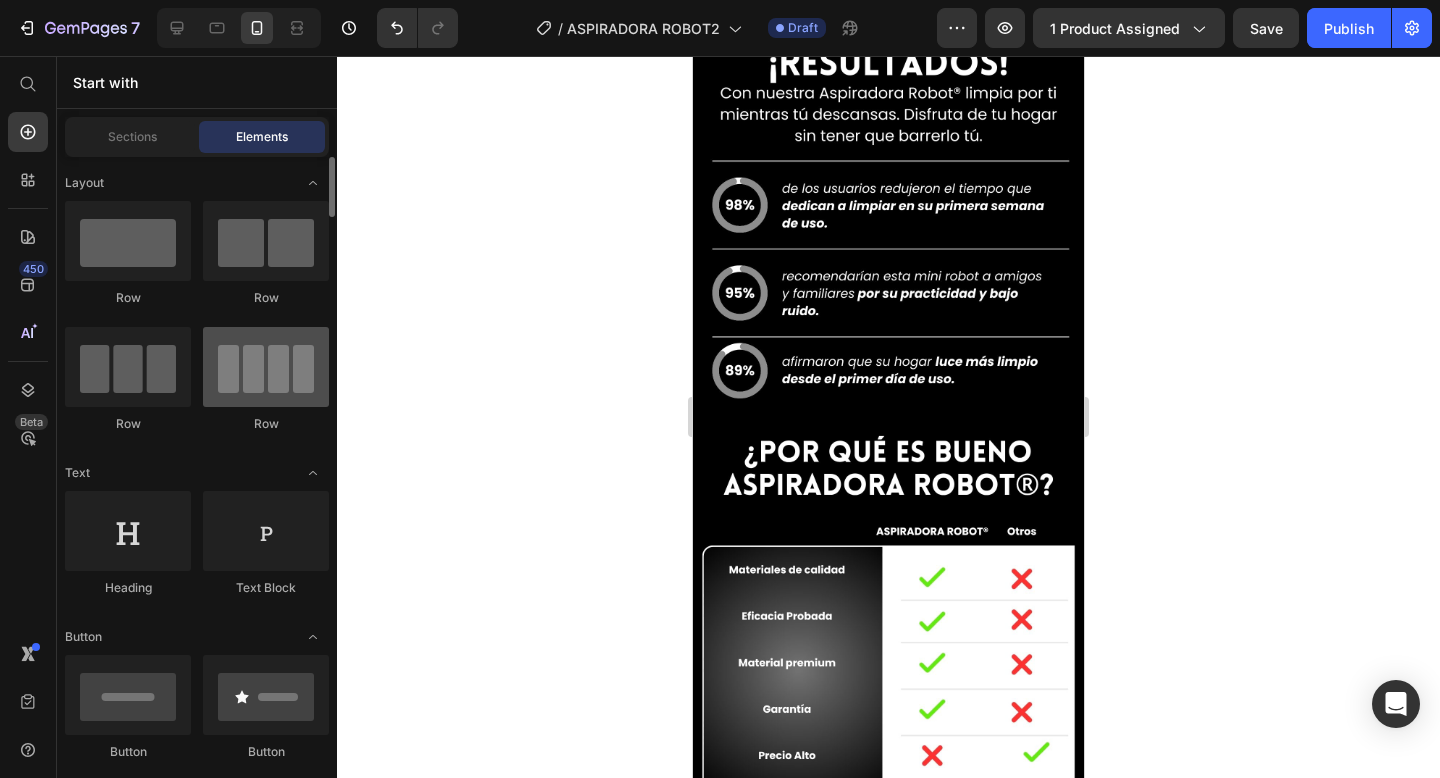 click at bounding box center (266, 367) 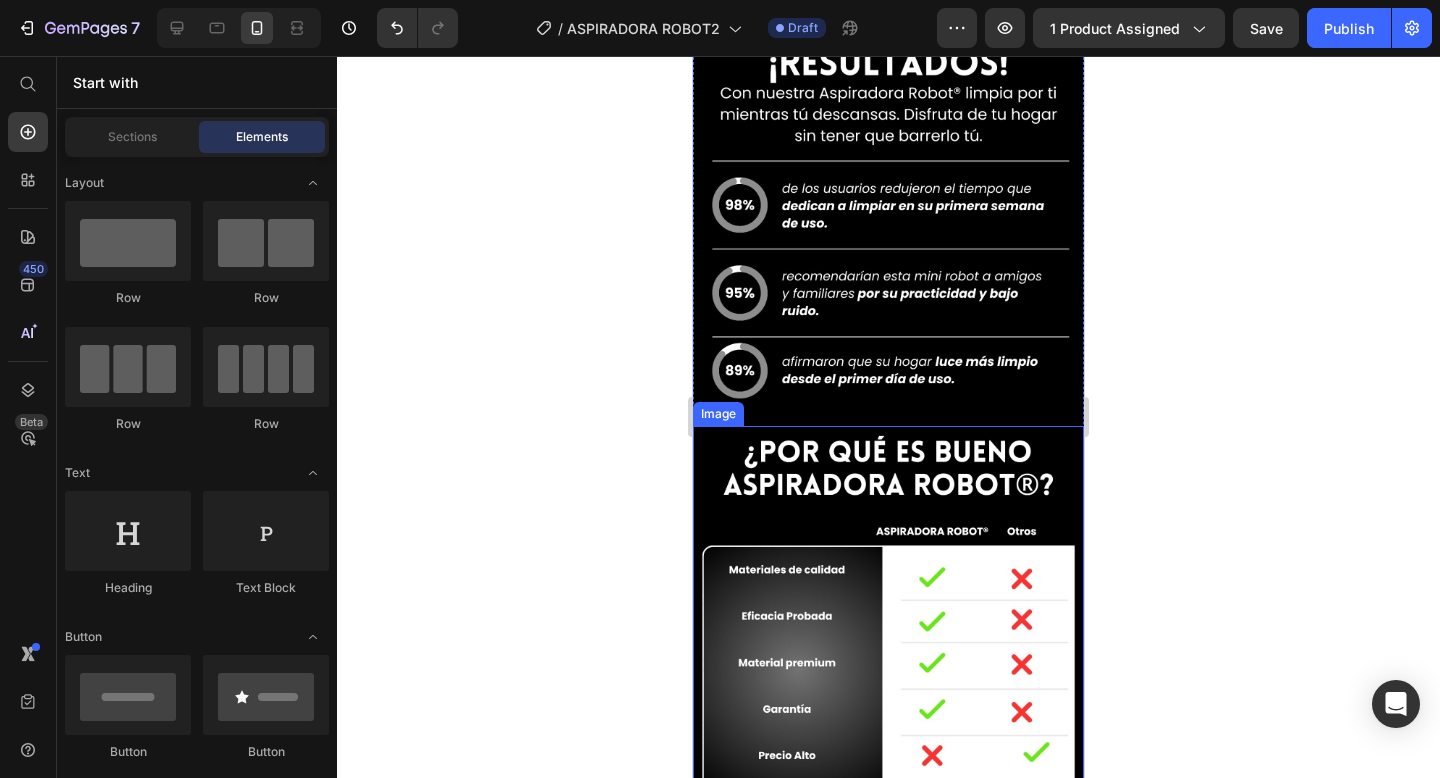 click at bounding box center [888, 621] 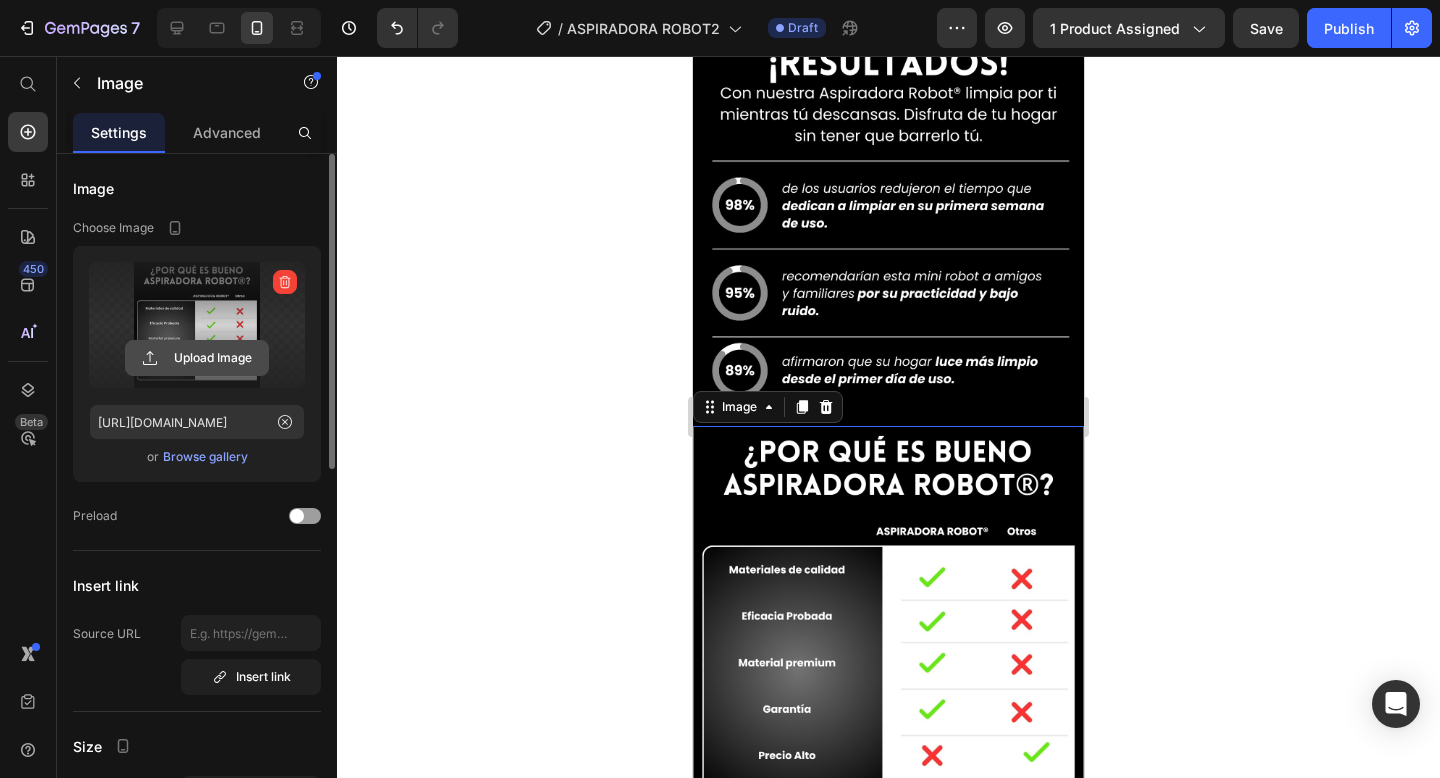 click 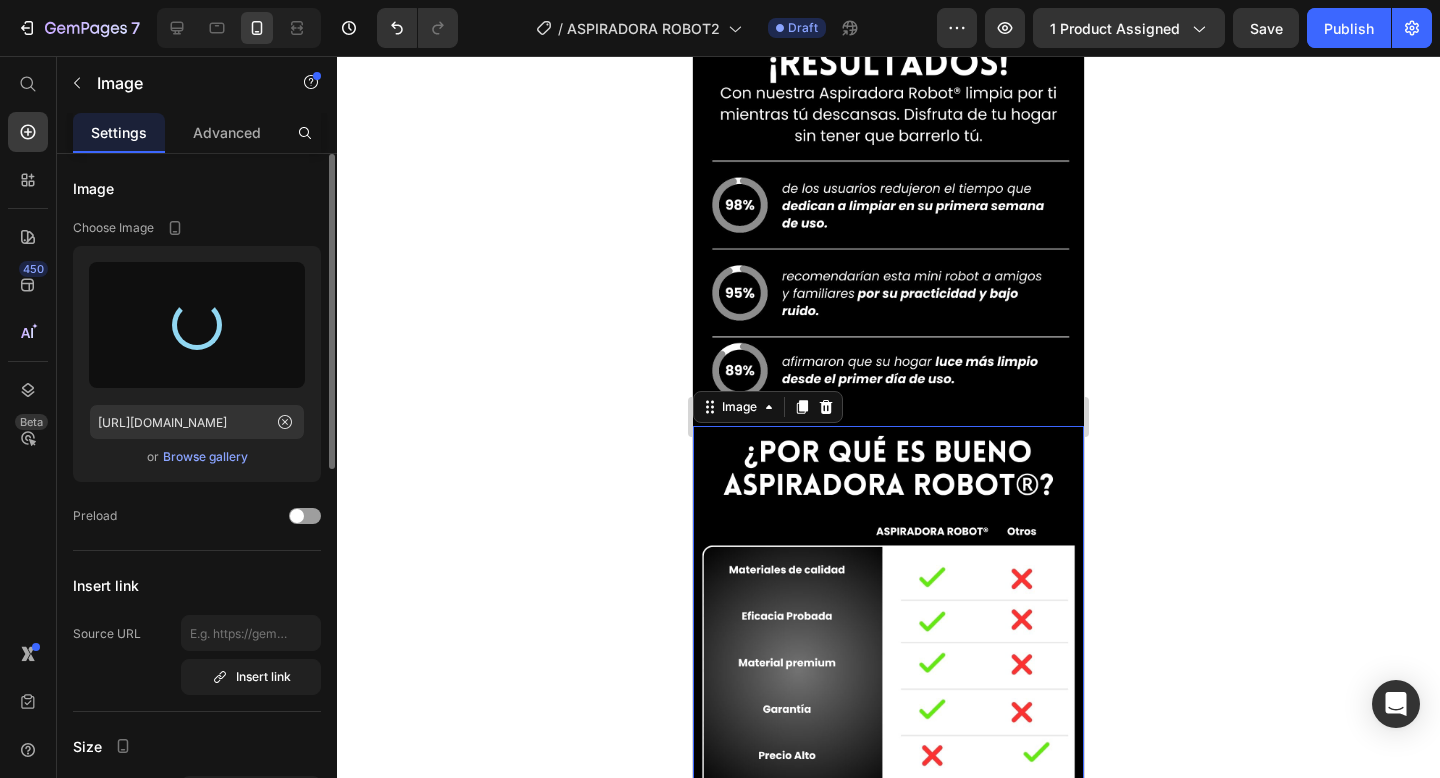 type on "[URL][DOMAIN_NAME]" 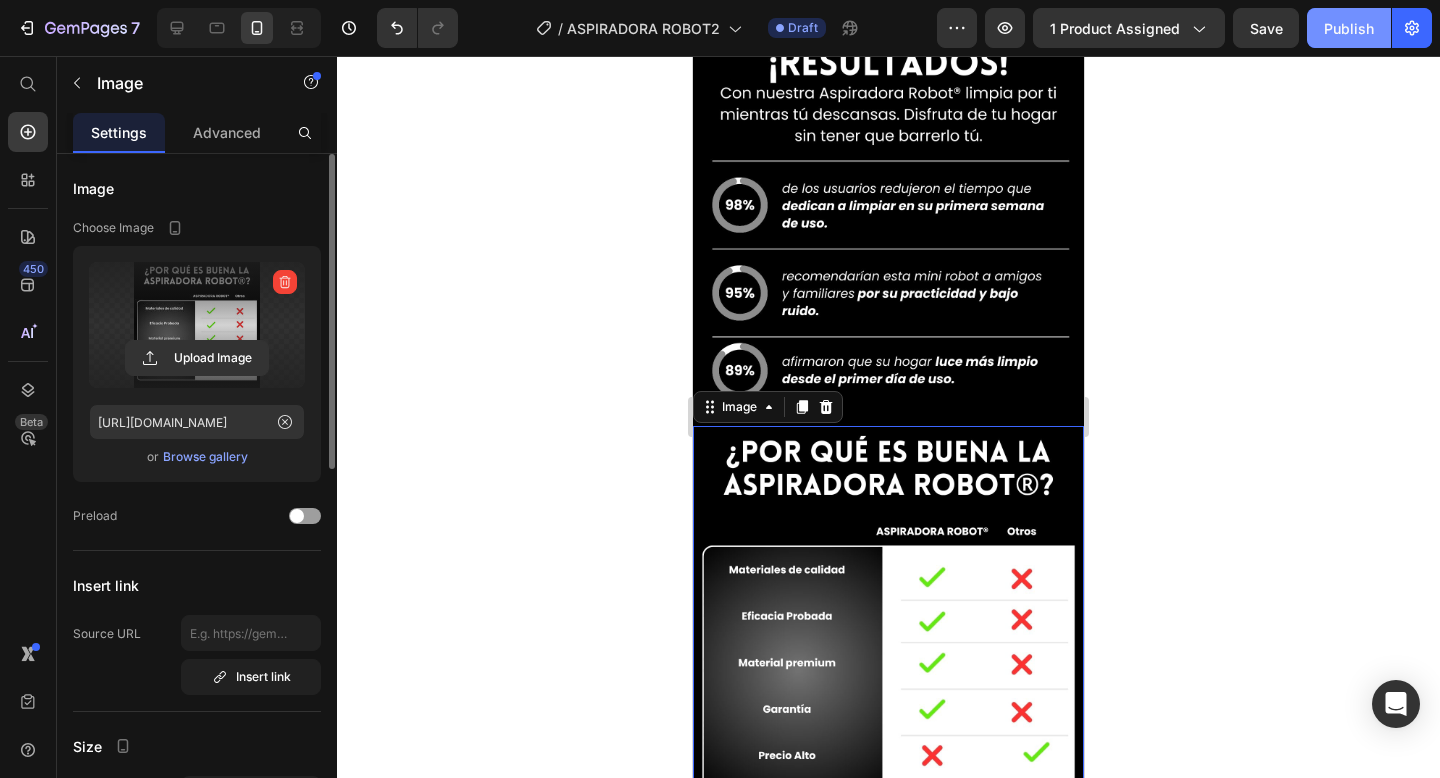click on "Publish" at bounding box center (1349, 28) 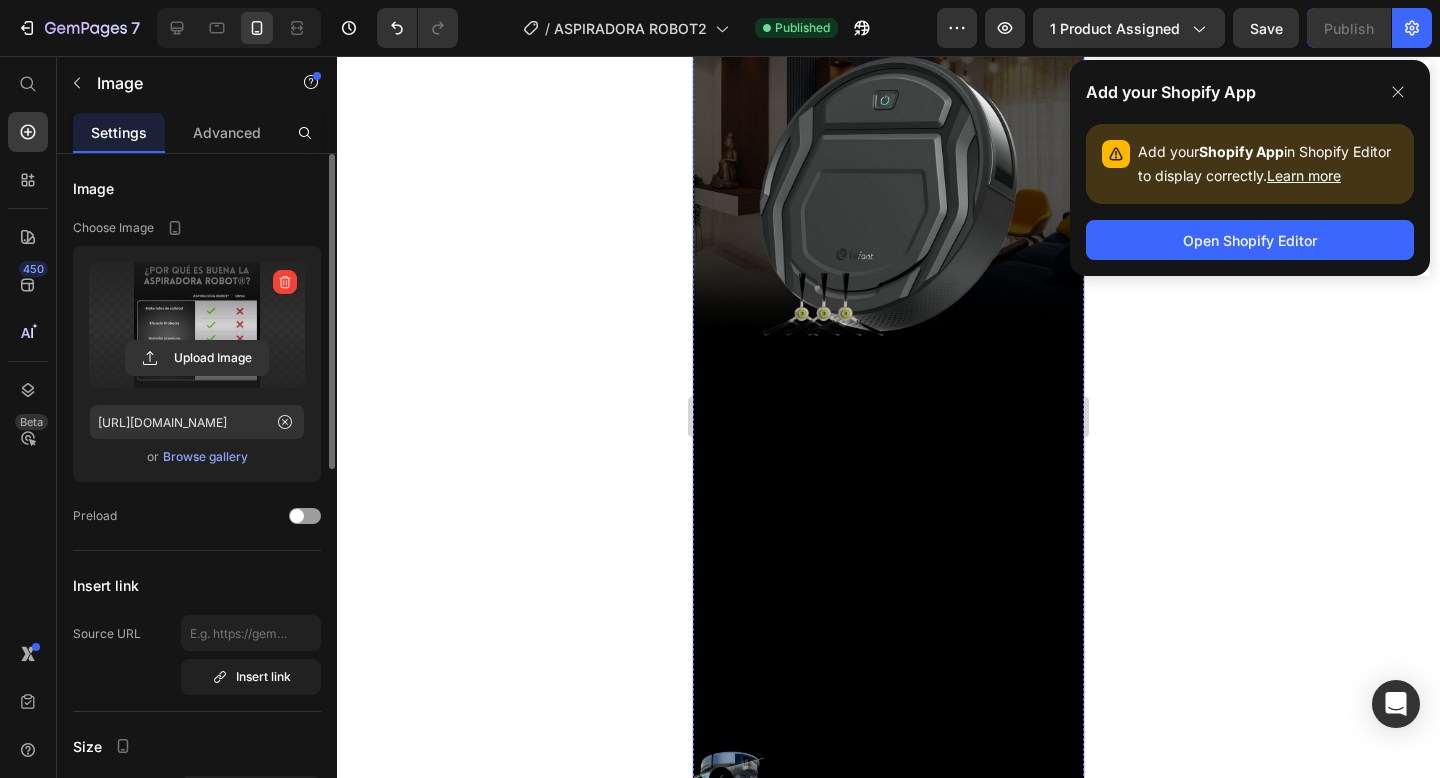 scroll, scrollTop: 4708, scrollLeft: 0, axis: vertical 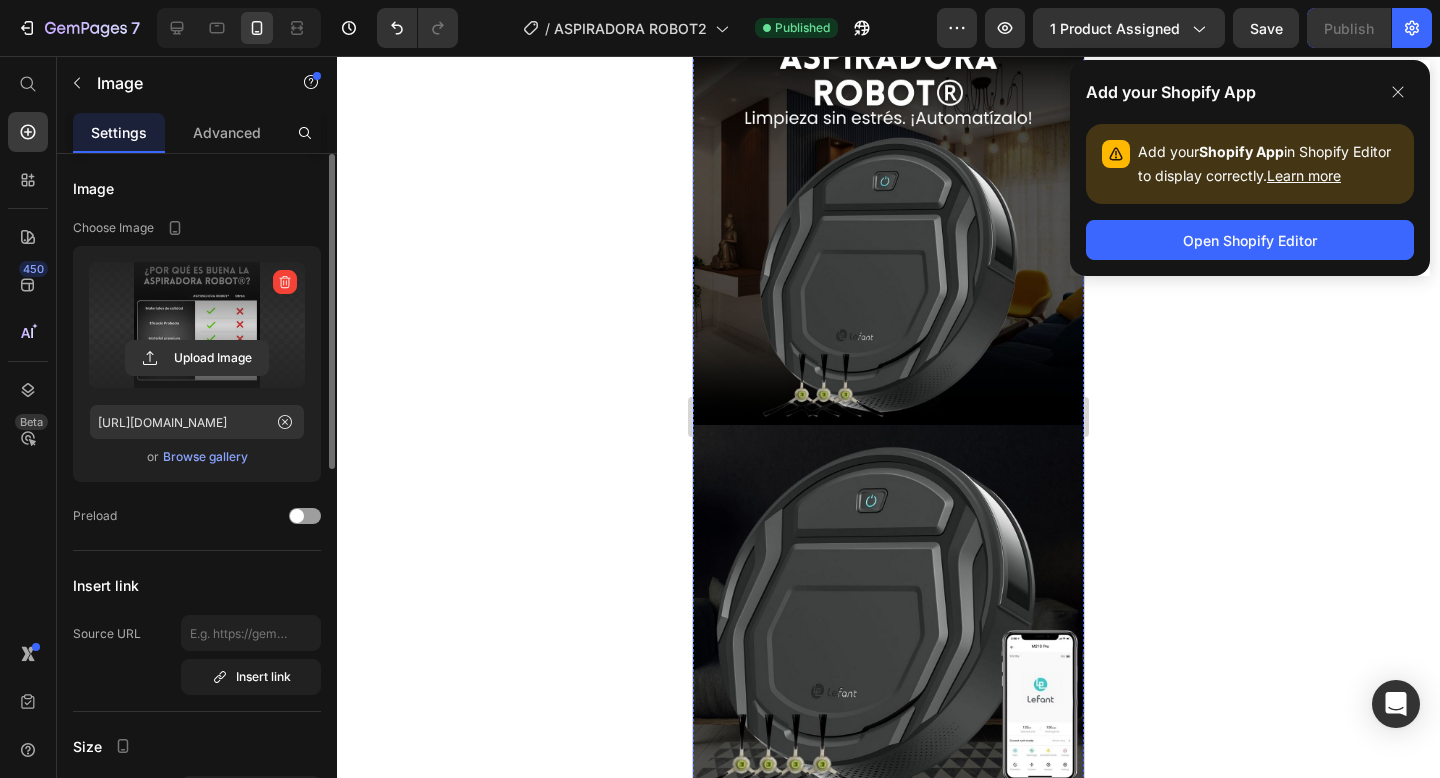 click at bounding box center (888, -314) 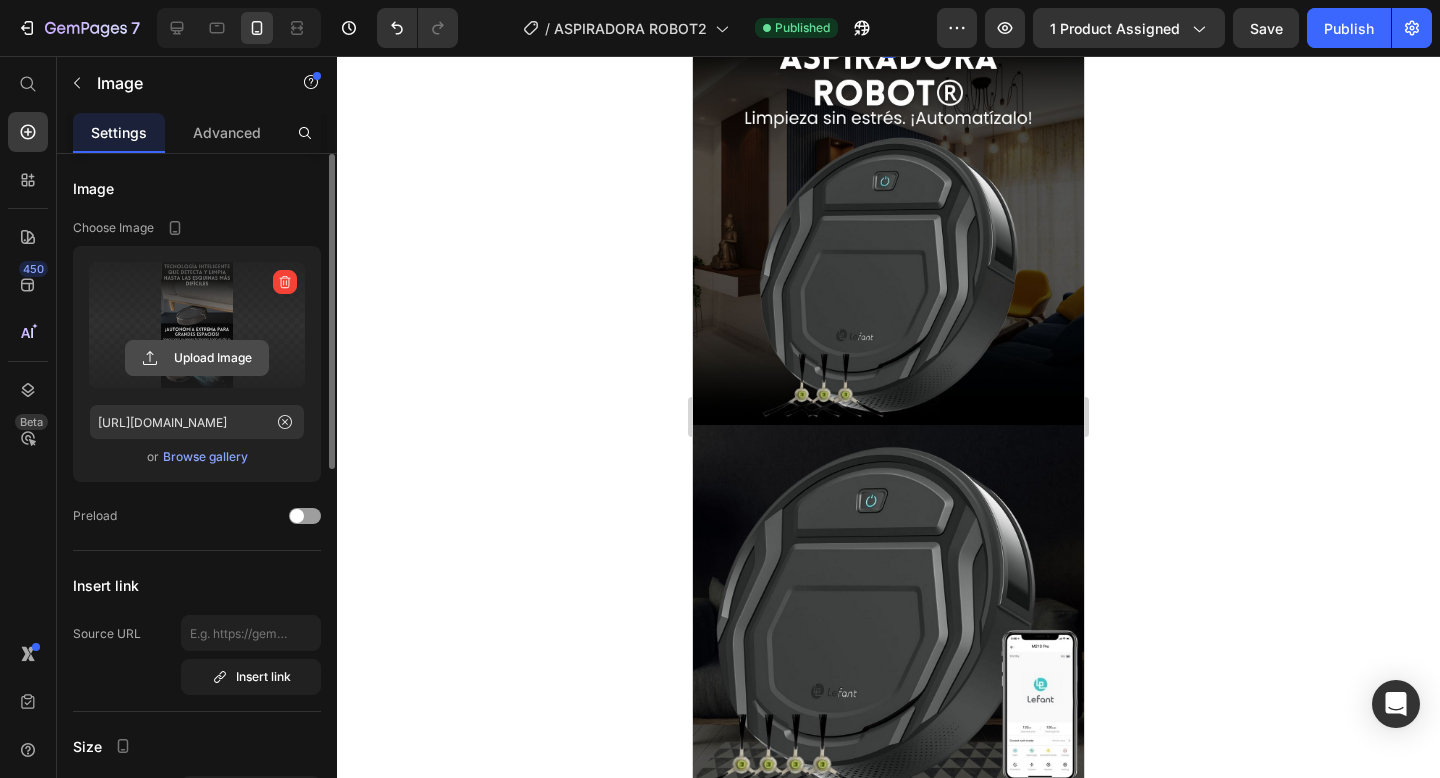 click 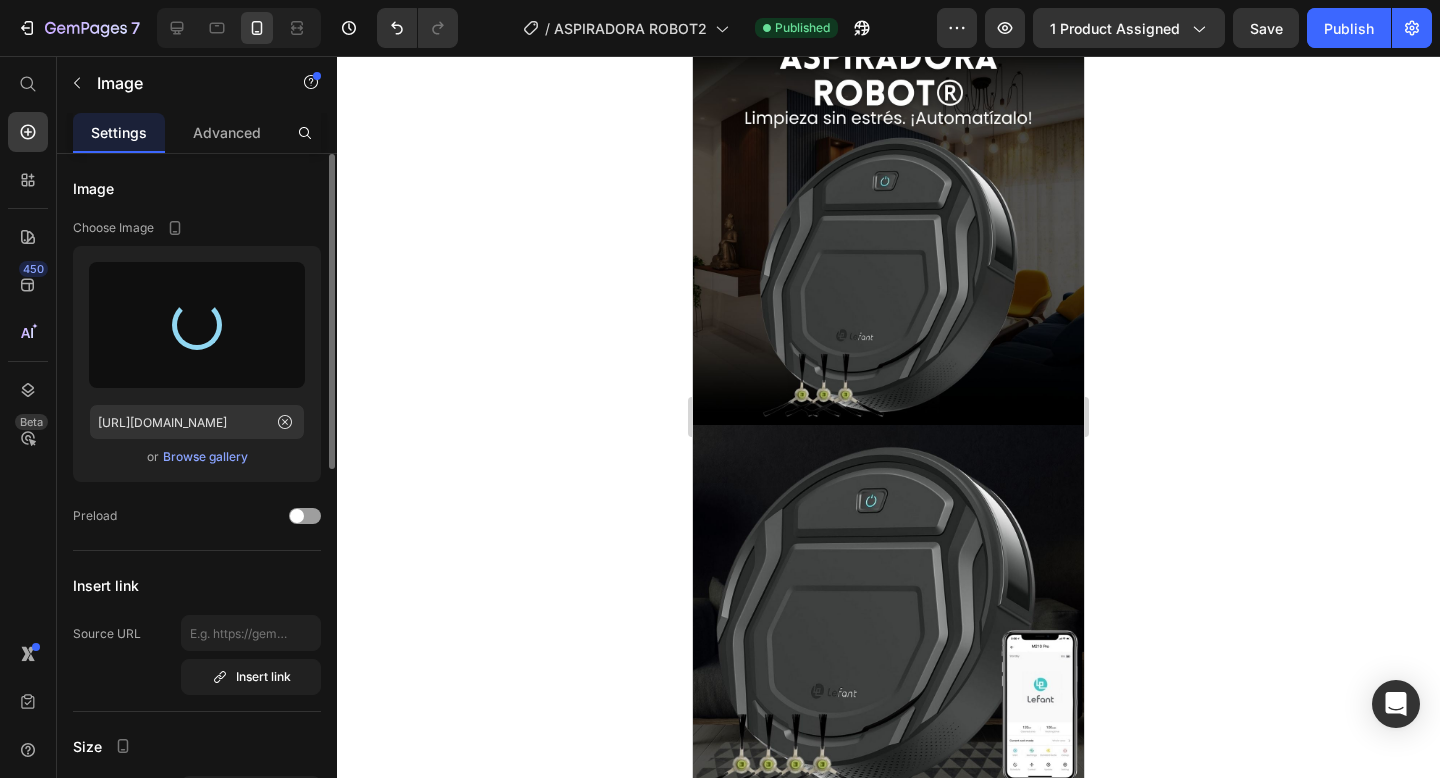 type on "[URL][DOMAIN_NAME]" 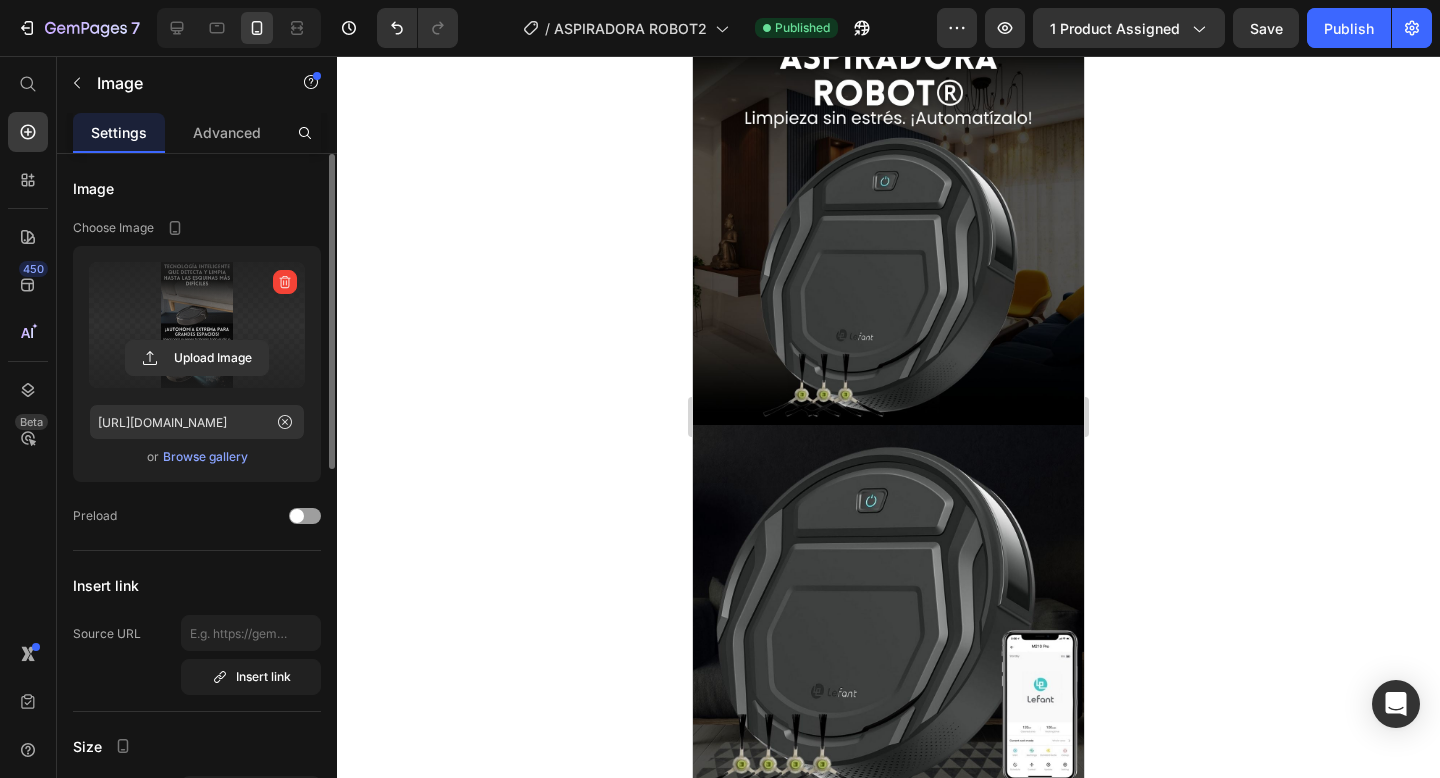 click 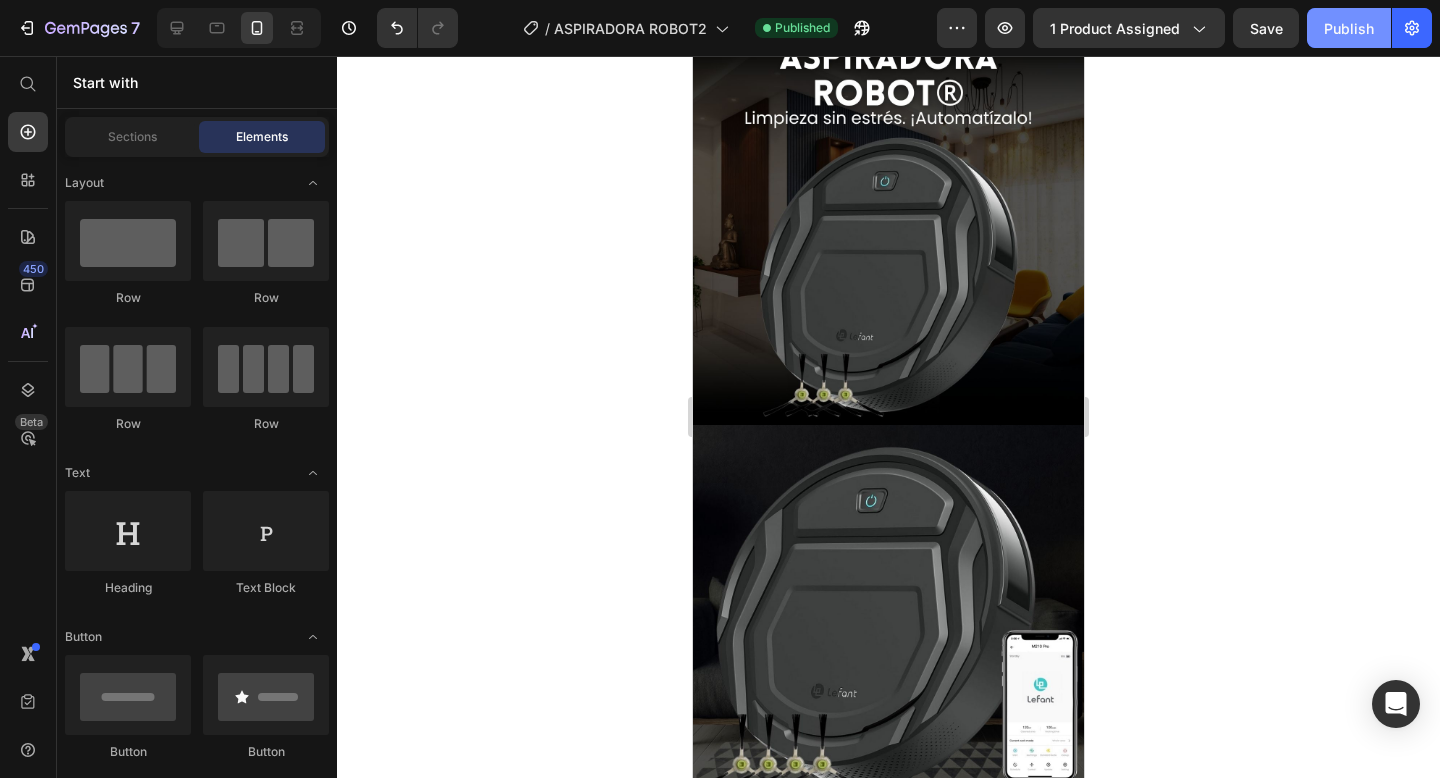 click on "Publish" at bounding box center (1349, 28) 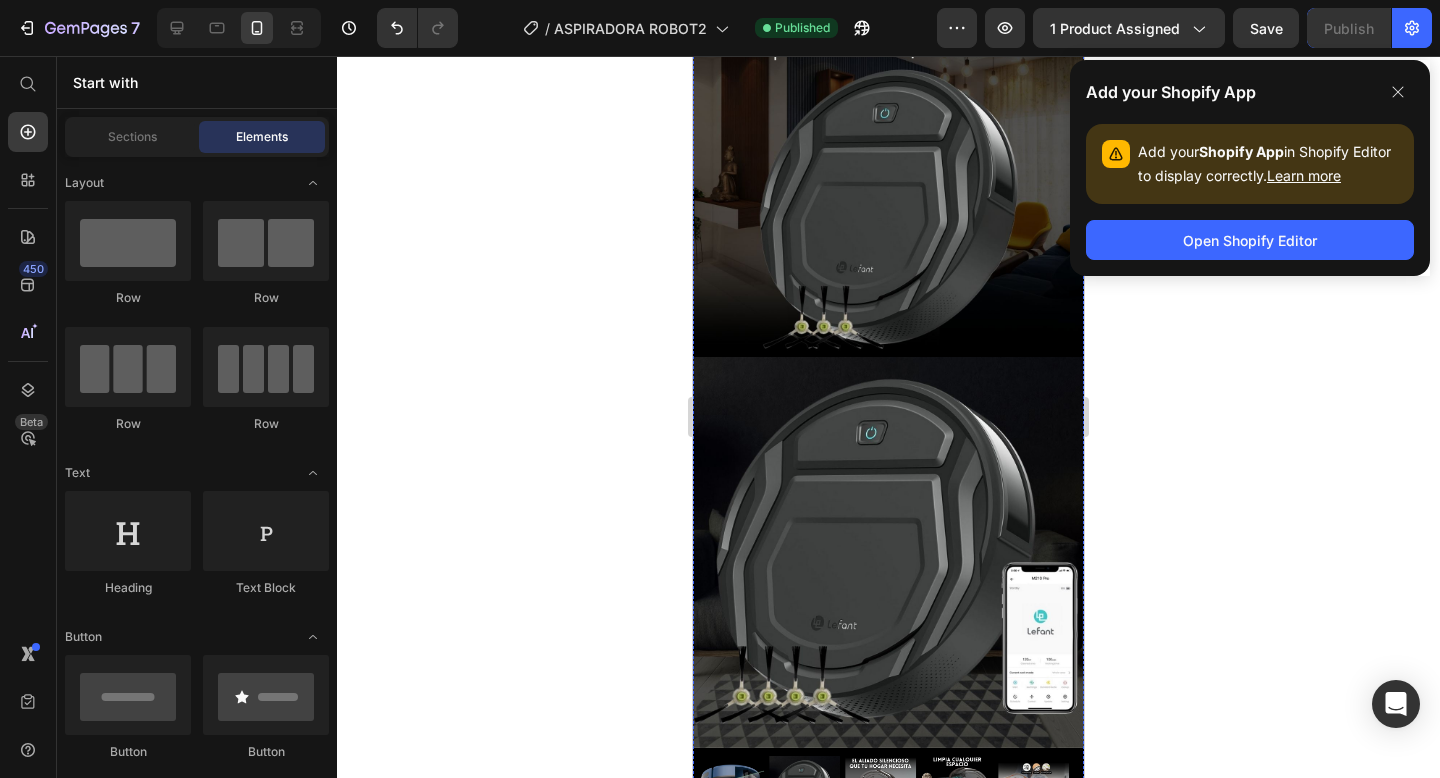 scroll, scrollTop: 4777, scrollLeft: 0, axis: vertical 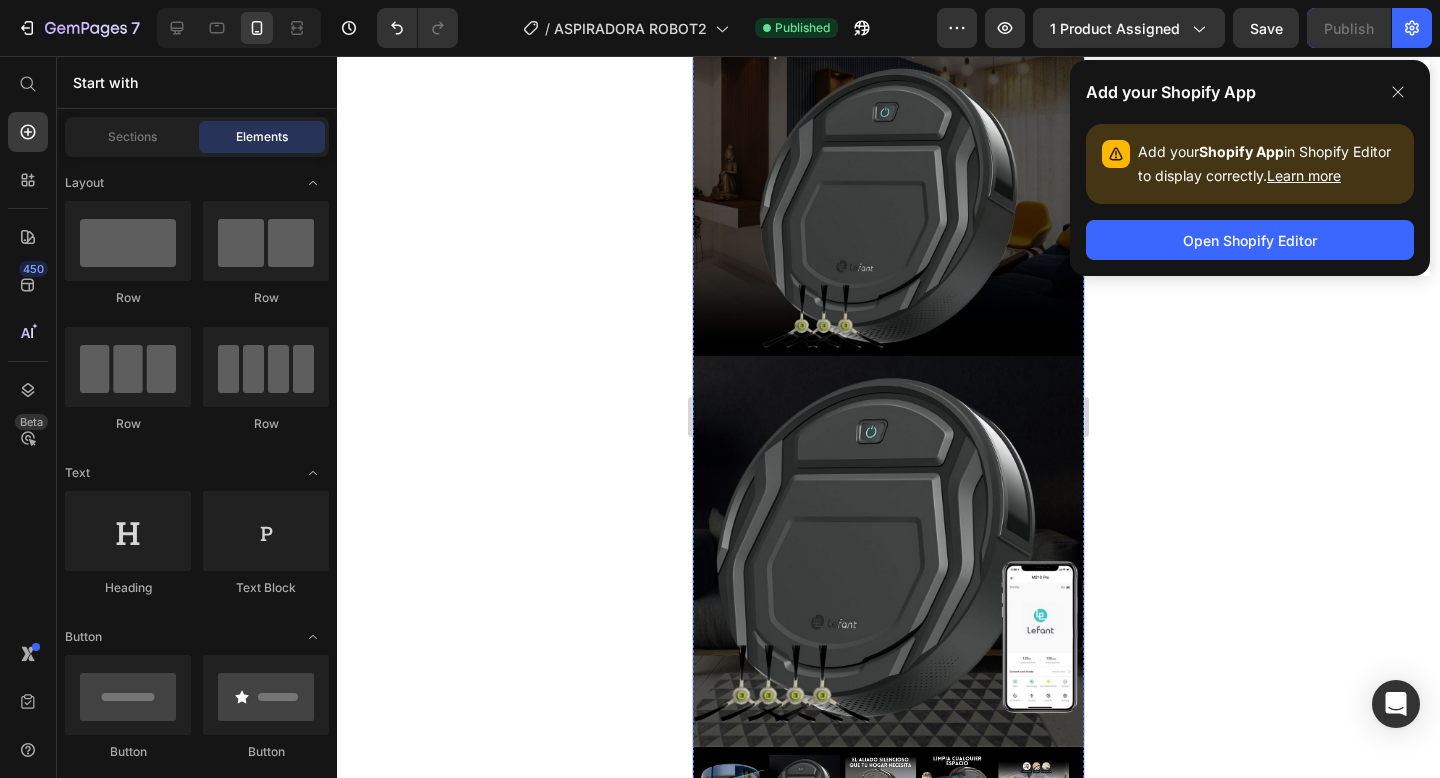click at bounding box center [888, -383] 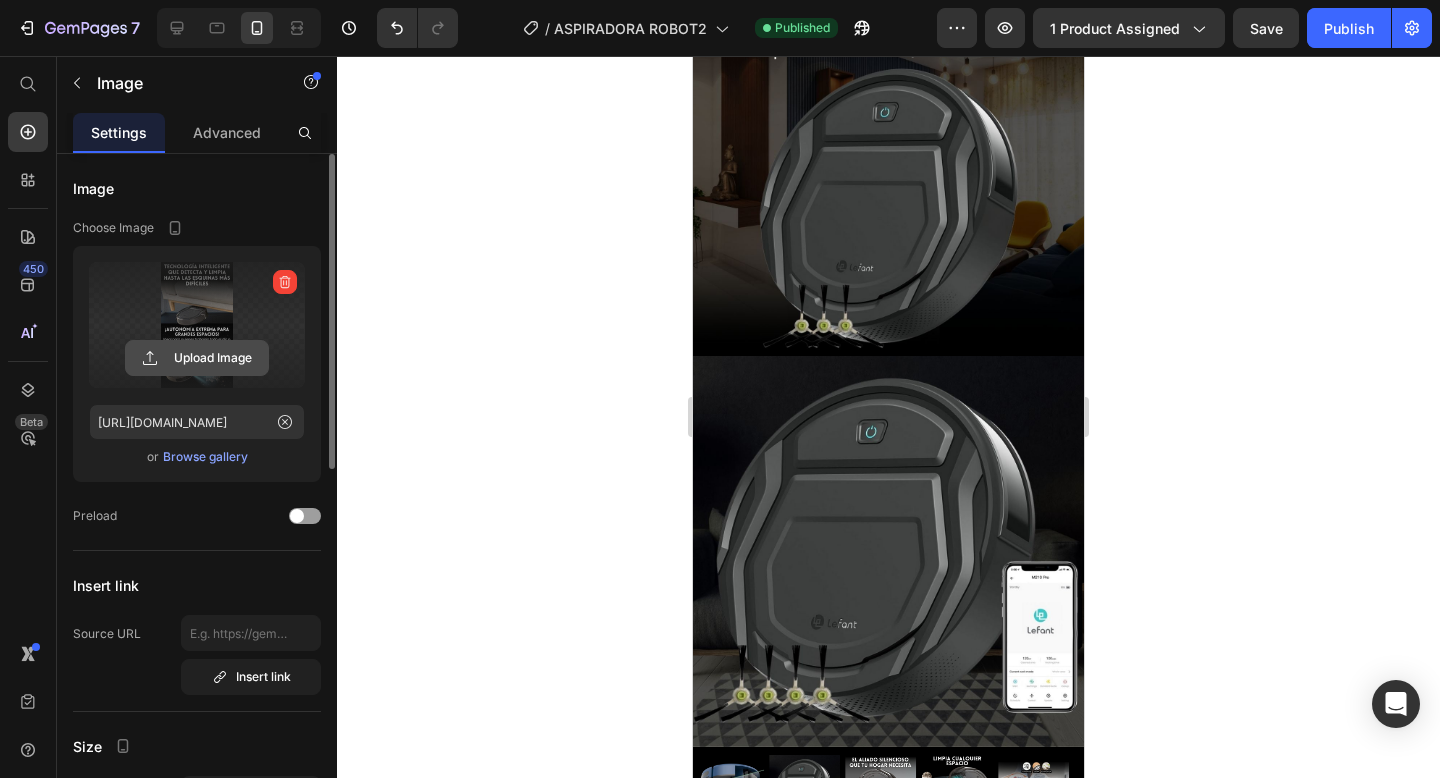 click 